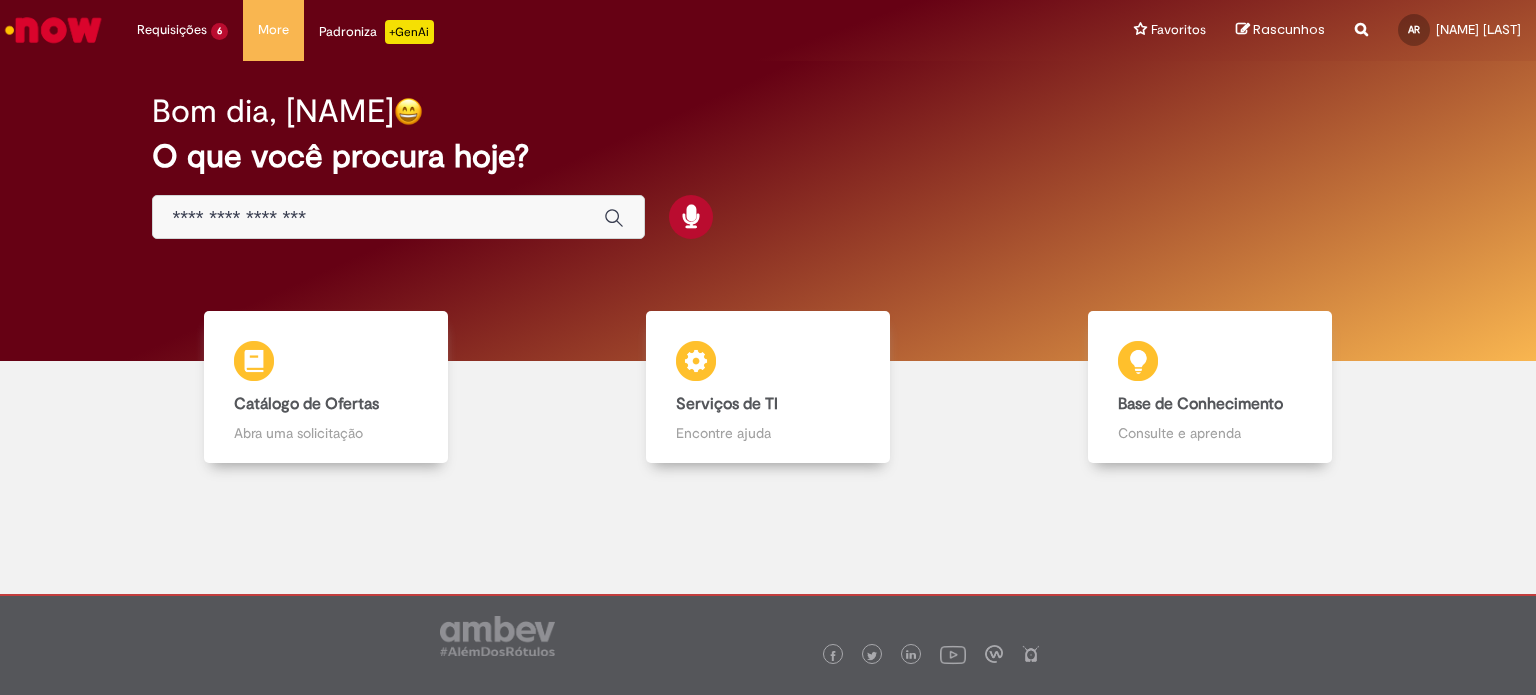 scroll, scrollTop: 0, scrollLeft: 0, axis: both 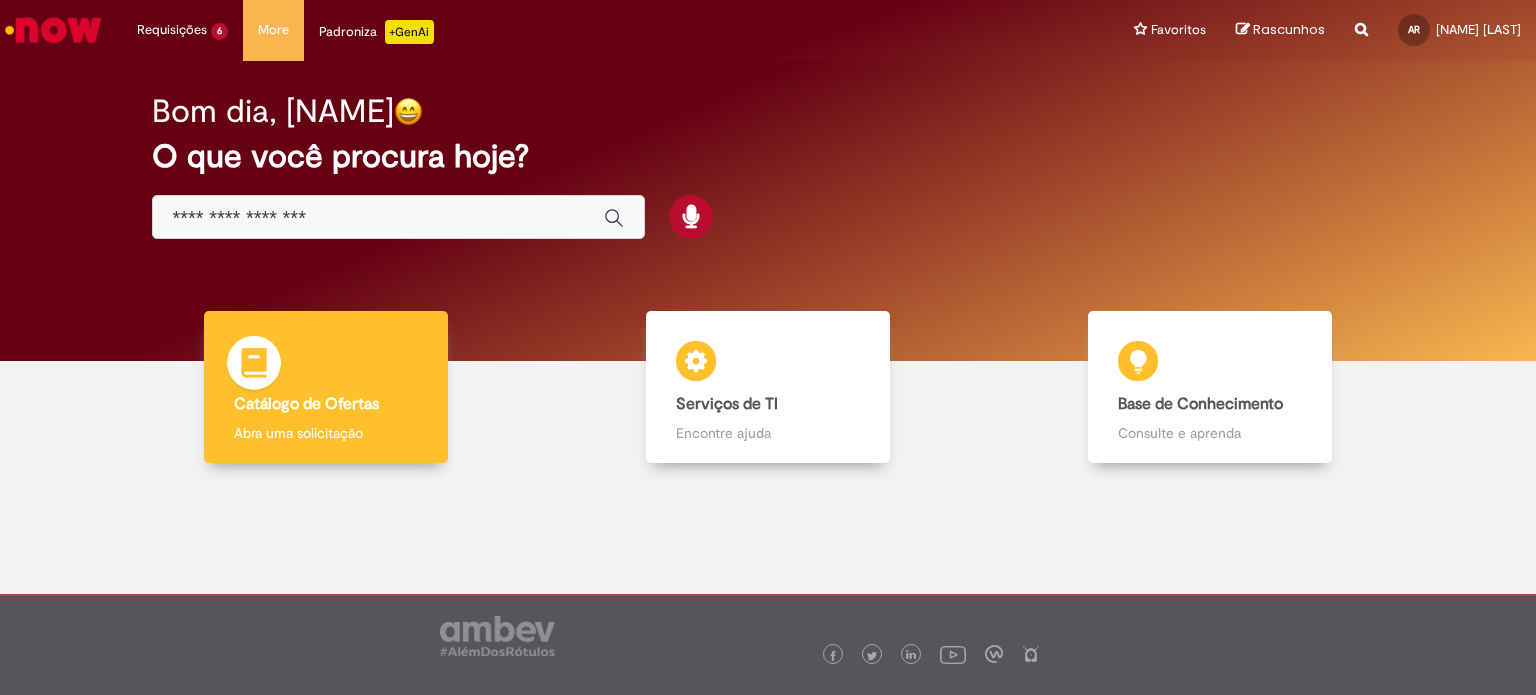 click on "Catálogo de Ofertas" at bounding box center (306, 404) 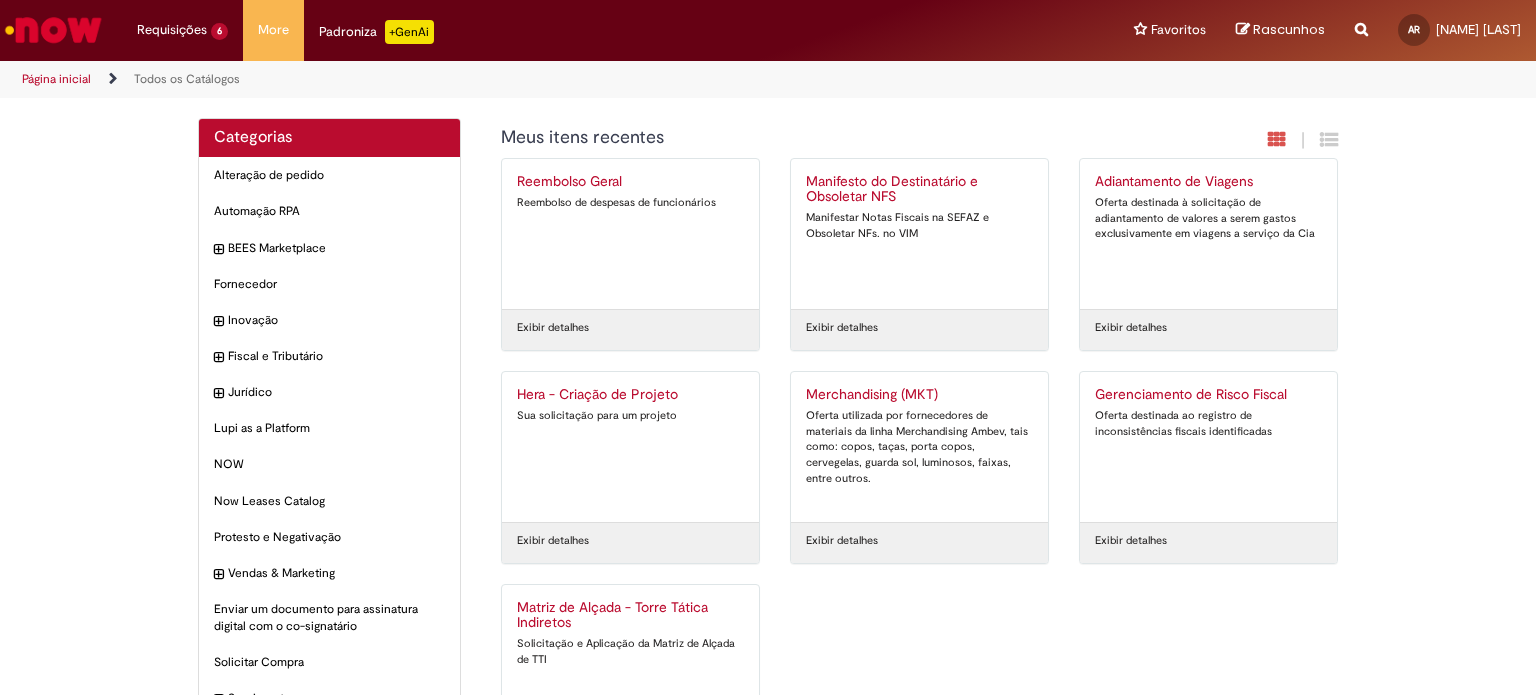 click on "Merchandising (MKT)" at bounding box center [919, 395] 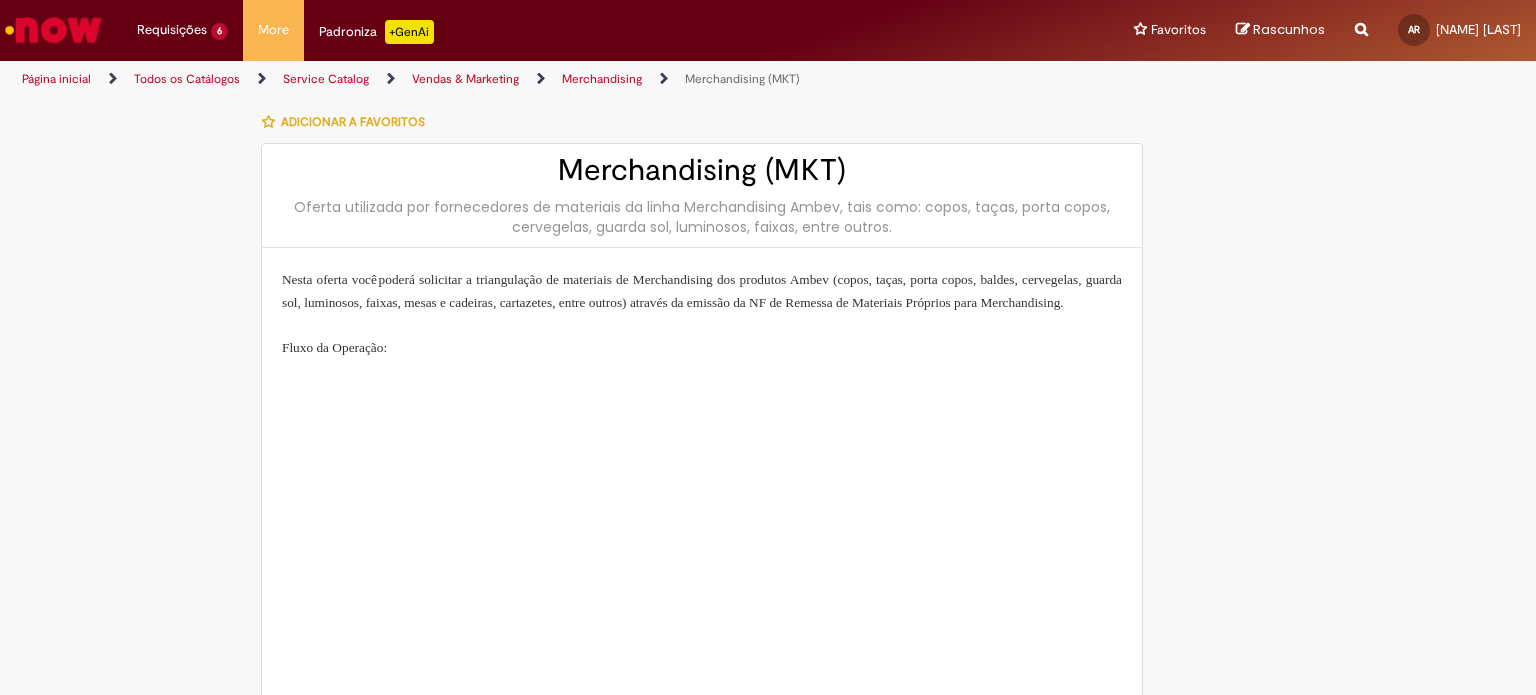 type on "**********" 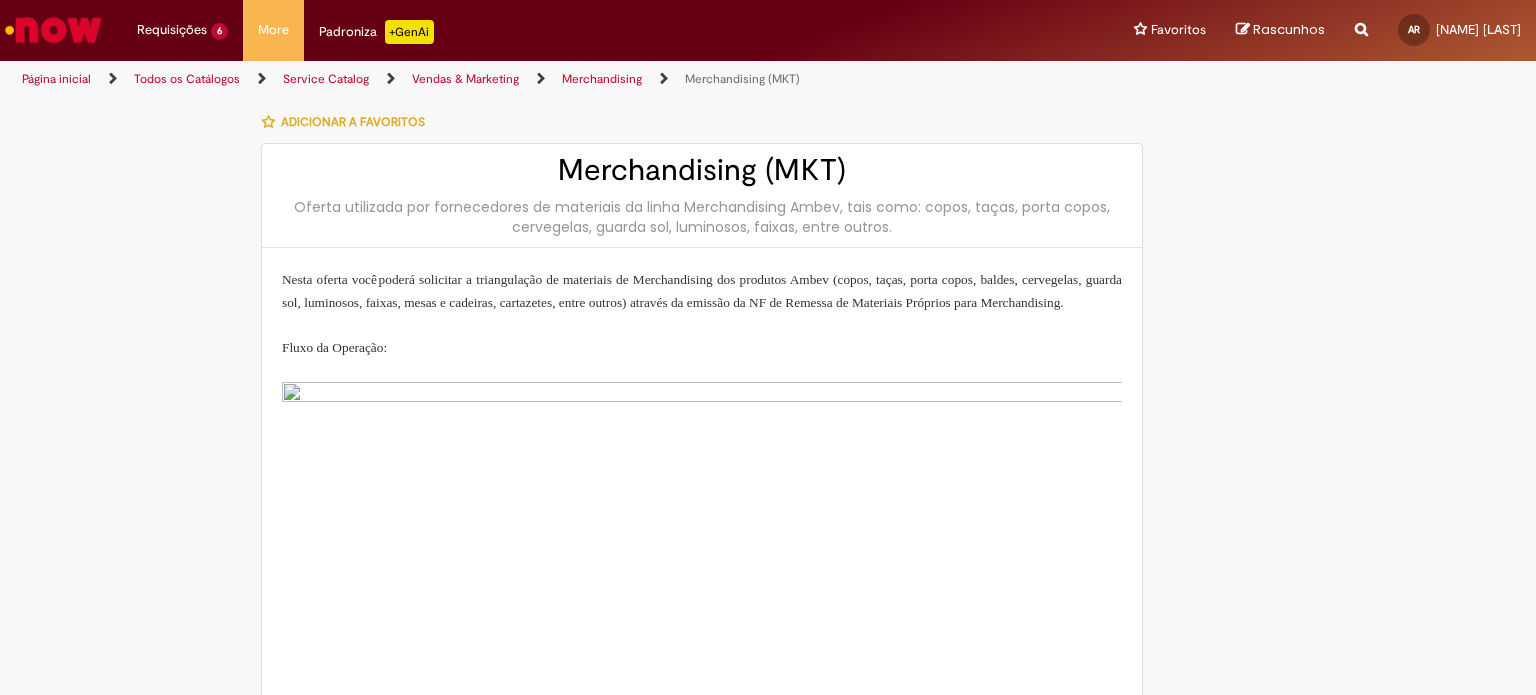 type on "**********" 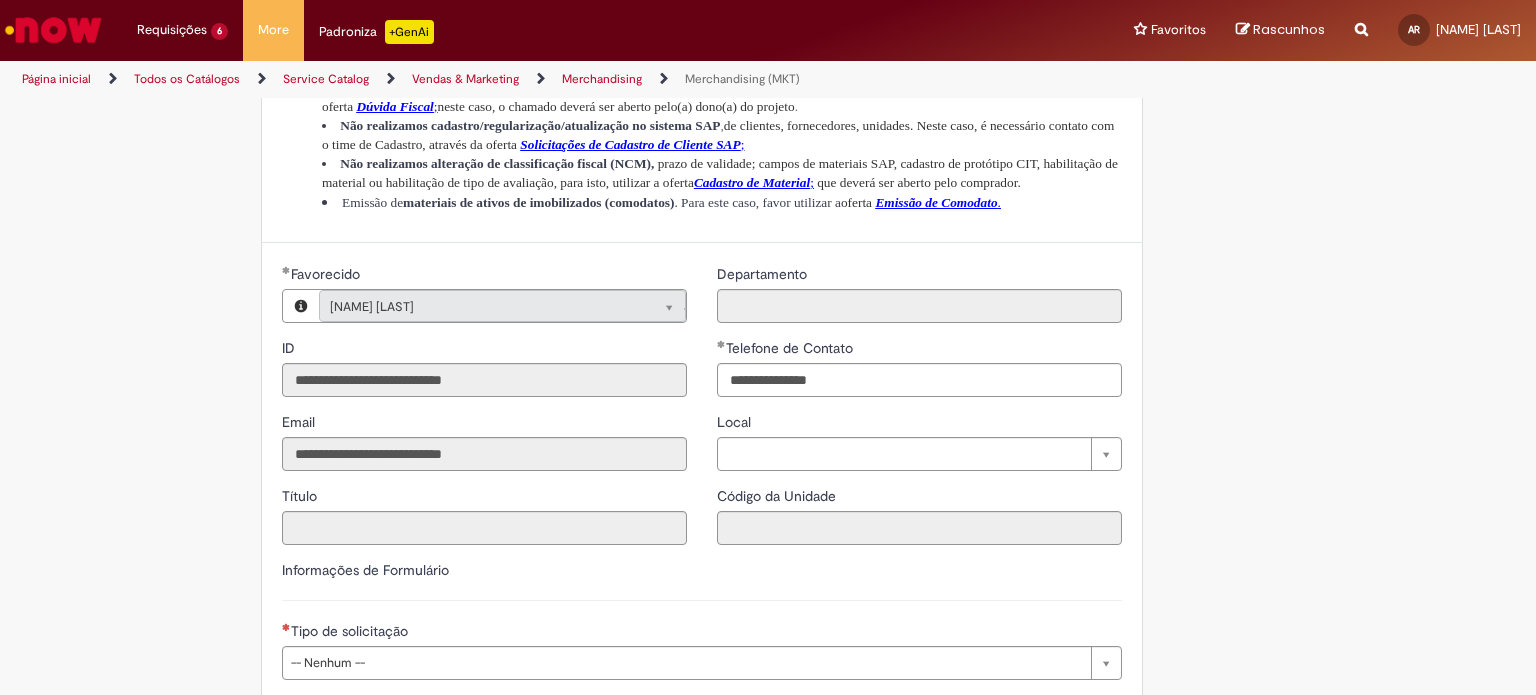 scroll, scrollTop: 1300, scrollLeft: 0, axis: vertical 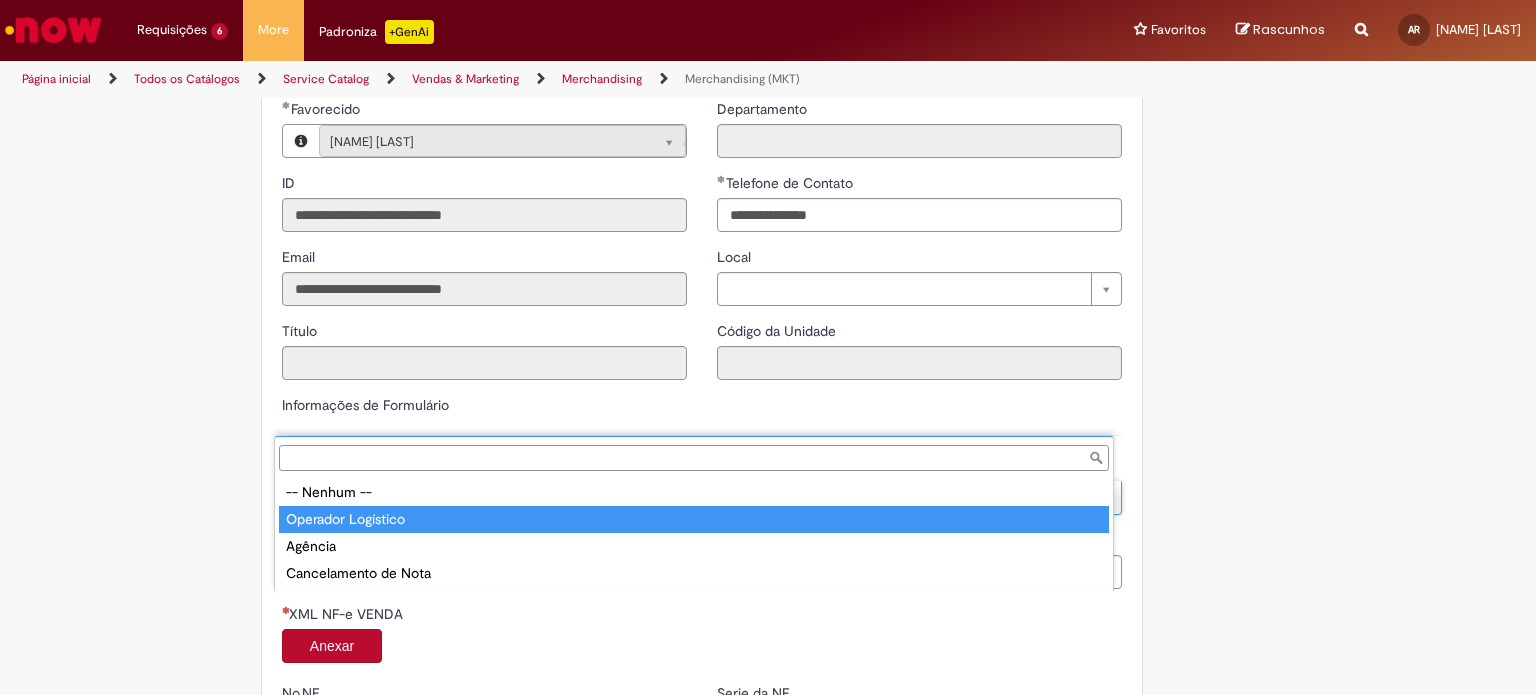 type on "**********" 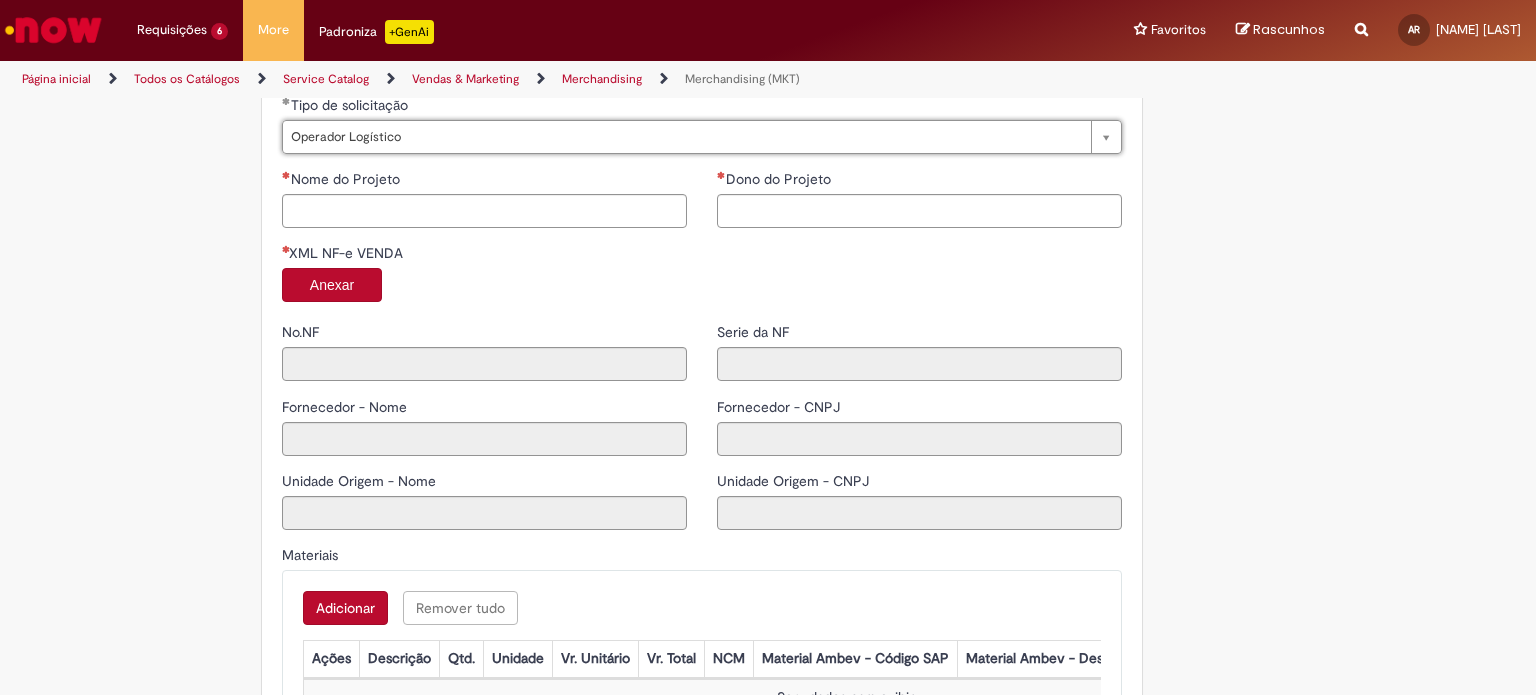 scroll, scrollTop: 1700, scrollLeft: 0, axis: vertical 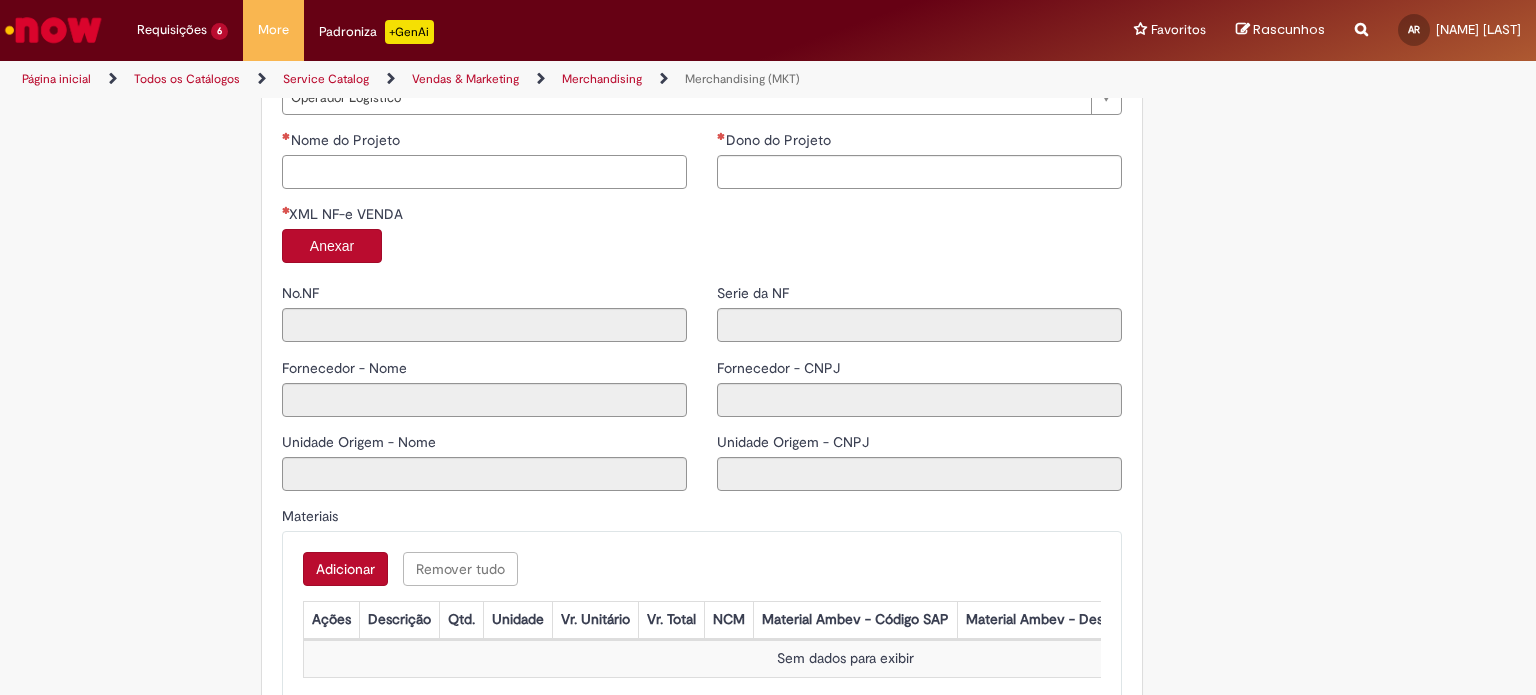 click on "Nome do Projeto" at bounding box center (484, 172) 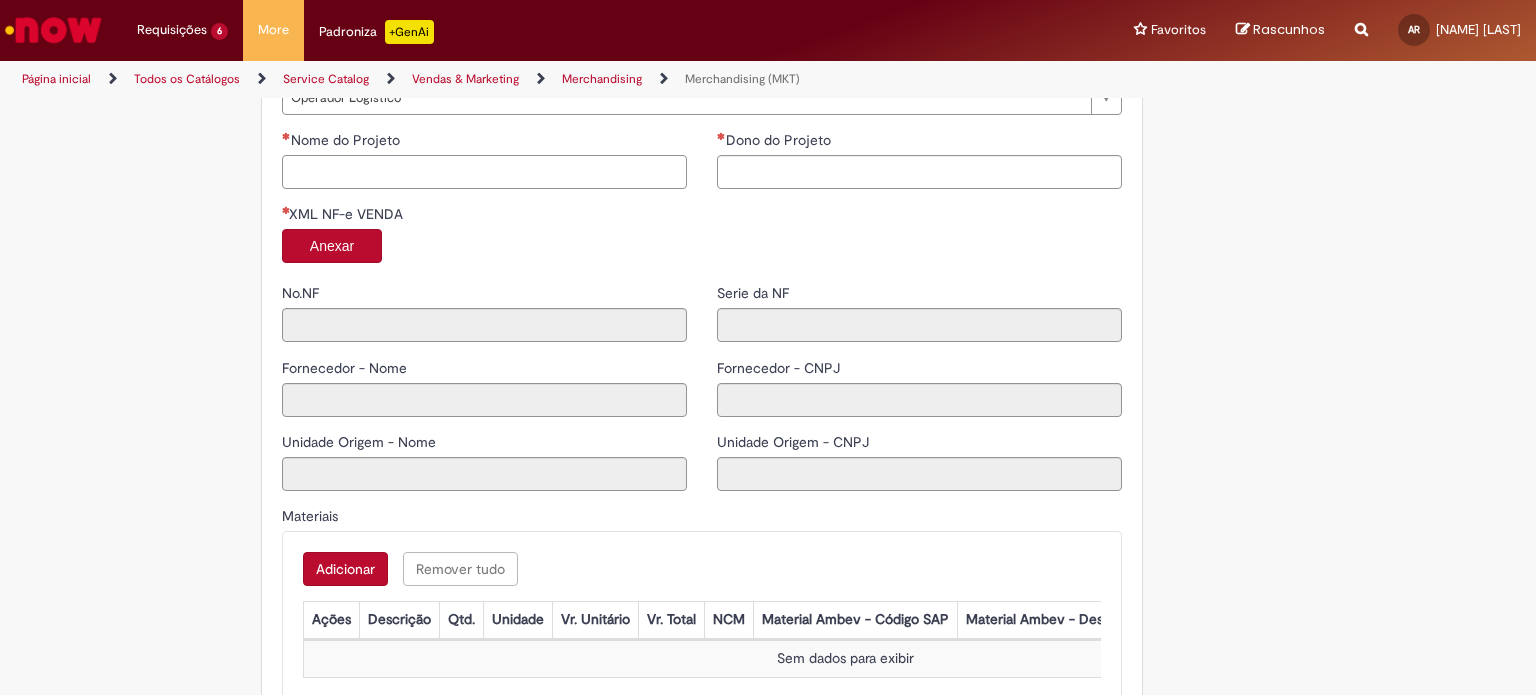 paste on "**********" 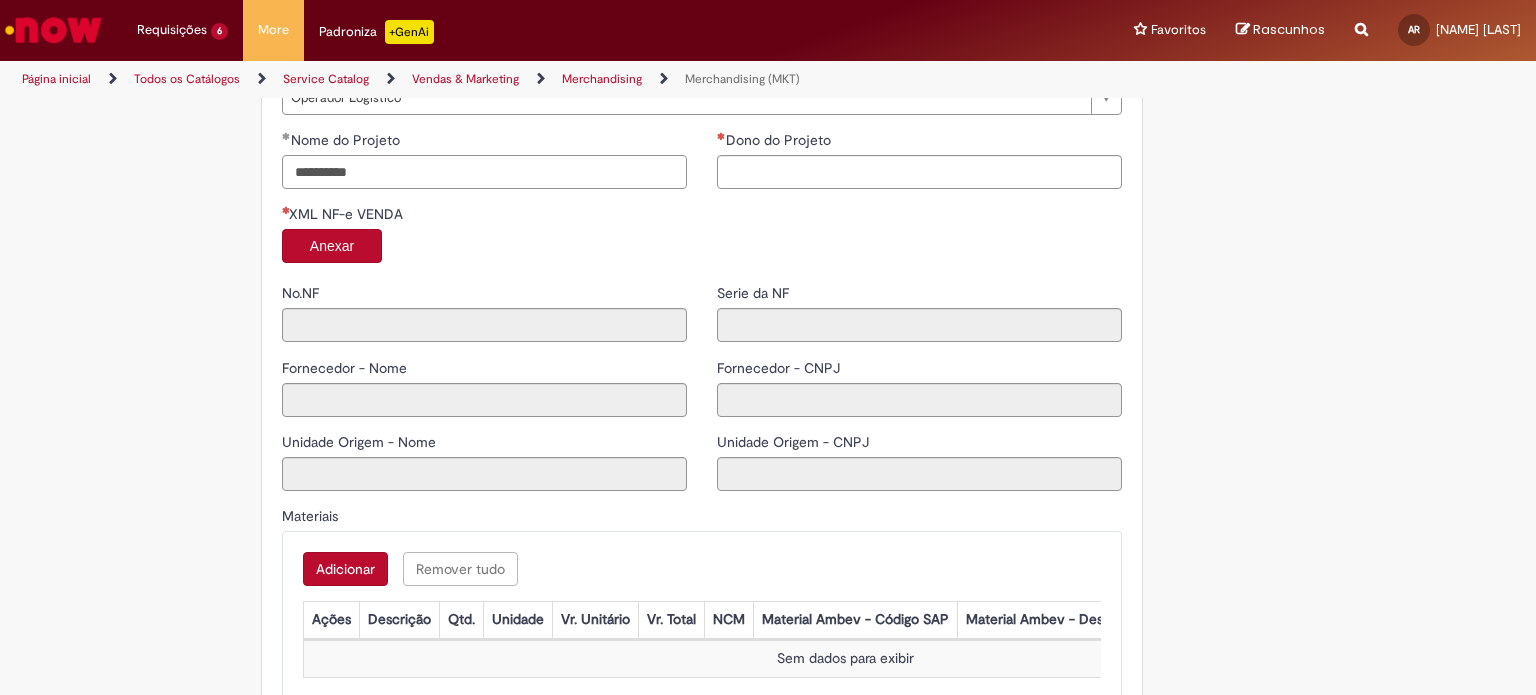 type on "**********" 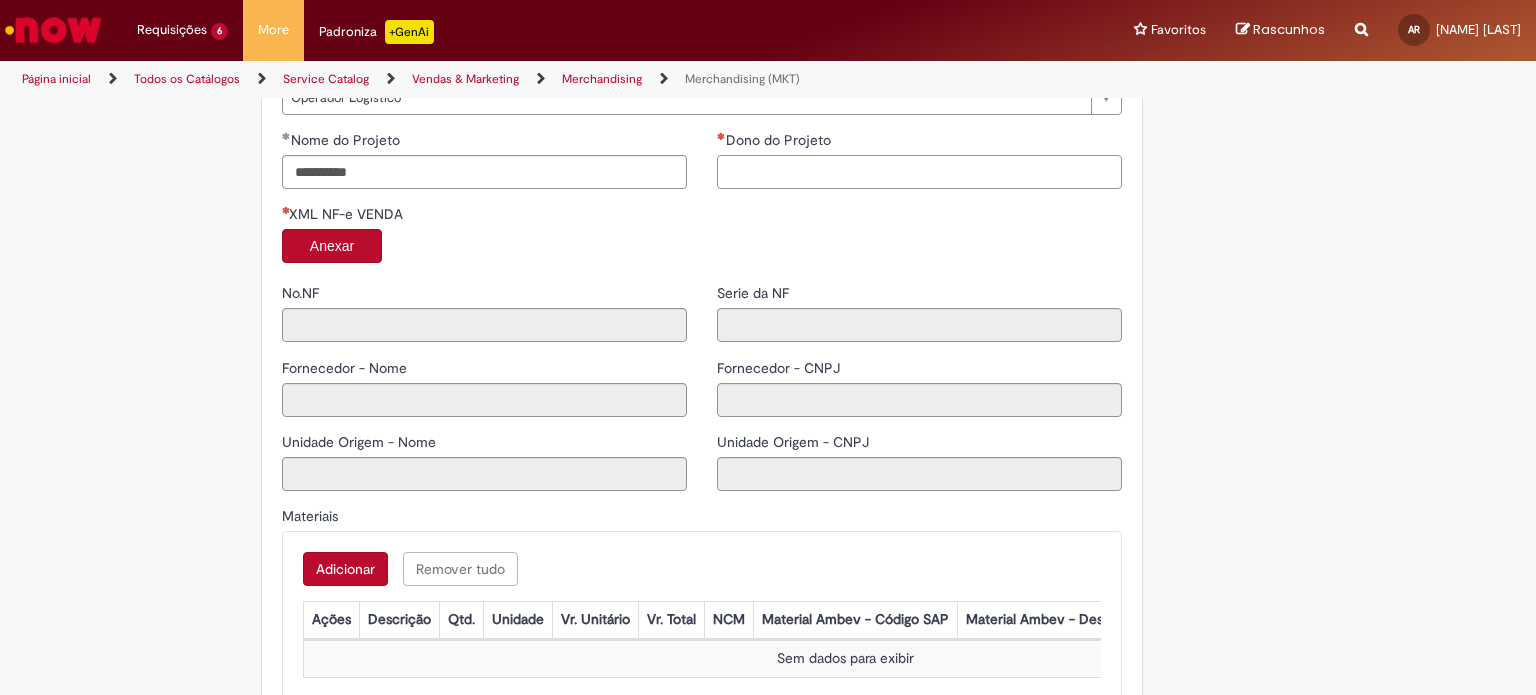 click on "Dono do Projeto" at bounding box center [919, 172] 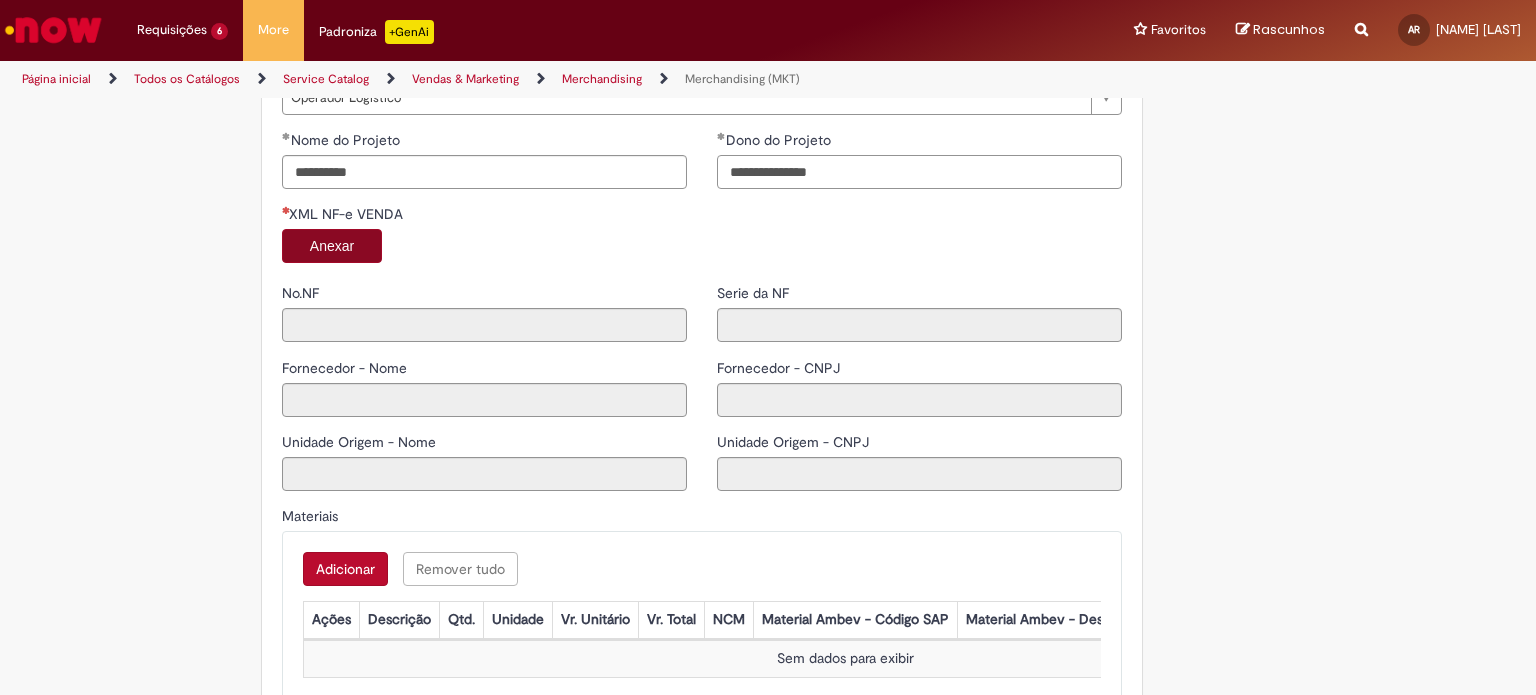 type on "**********" 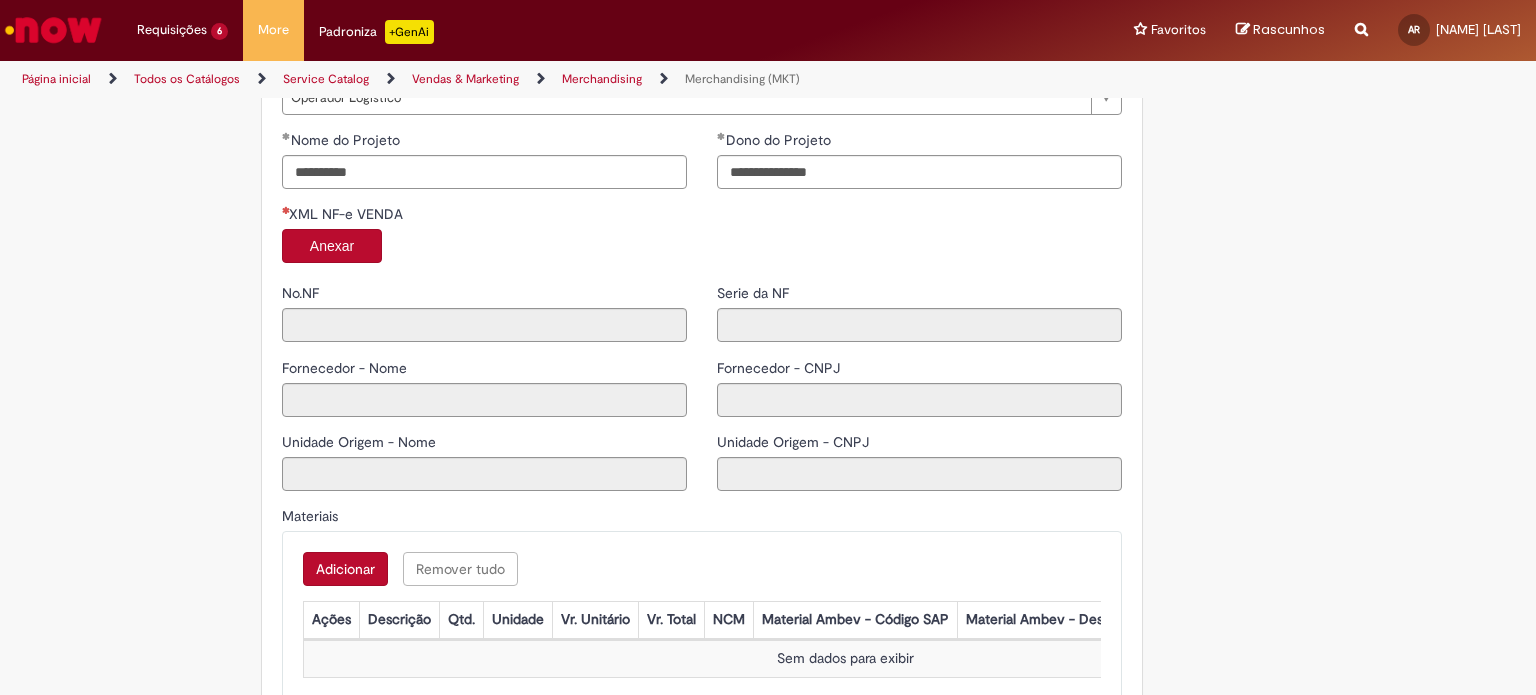 click on "Anexar" at bounding box center [332, 246] 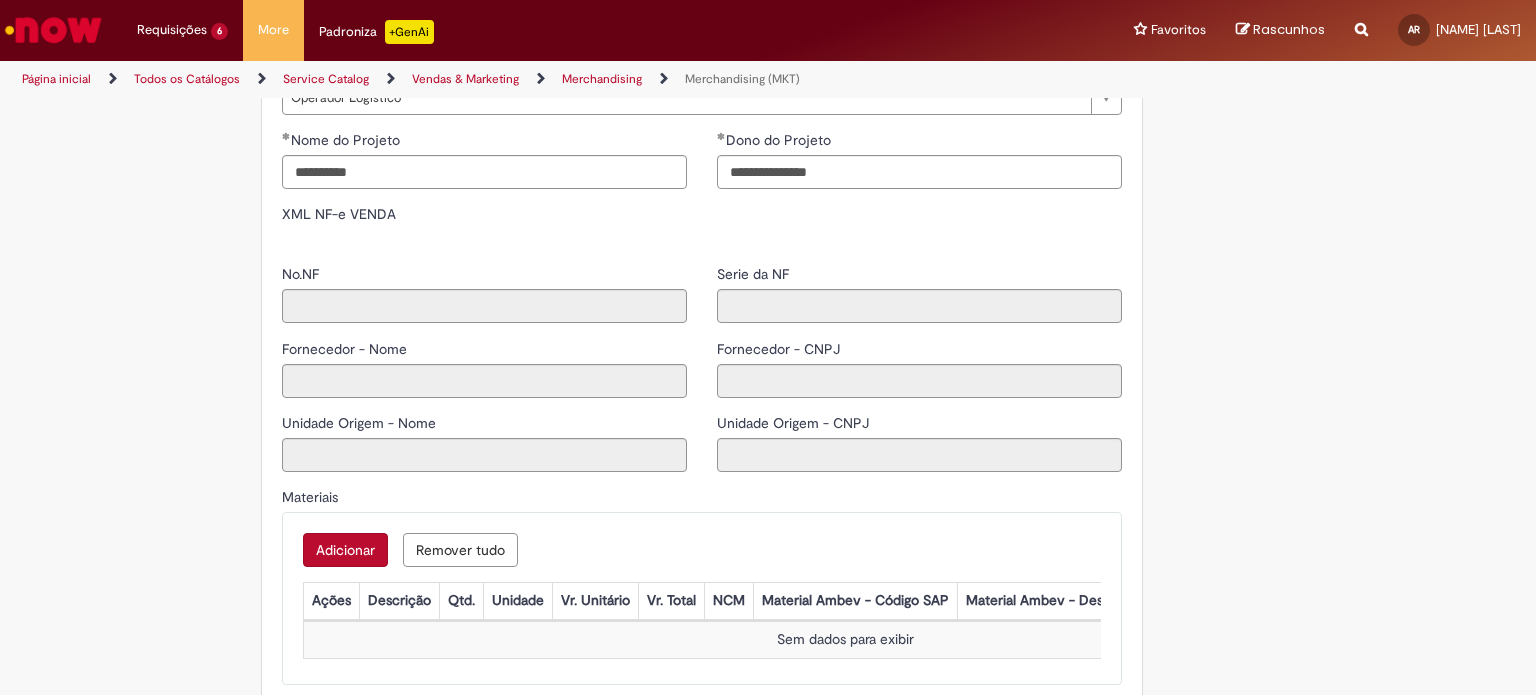 type on "*****" 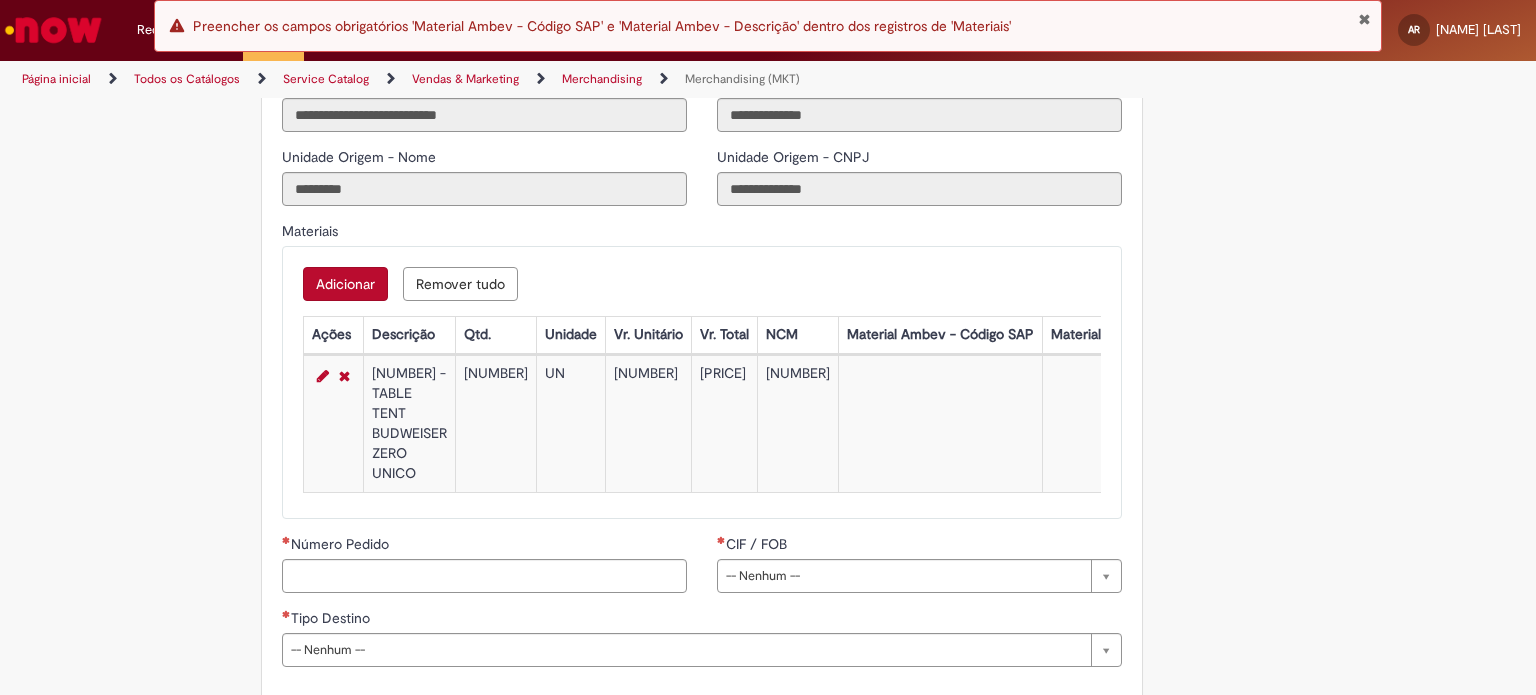 scroll, scrollTop: 2300, scrollLeft: 0, axis: vertical 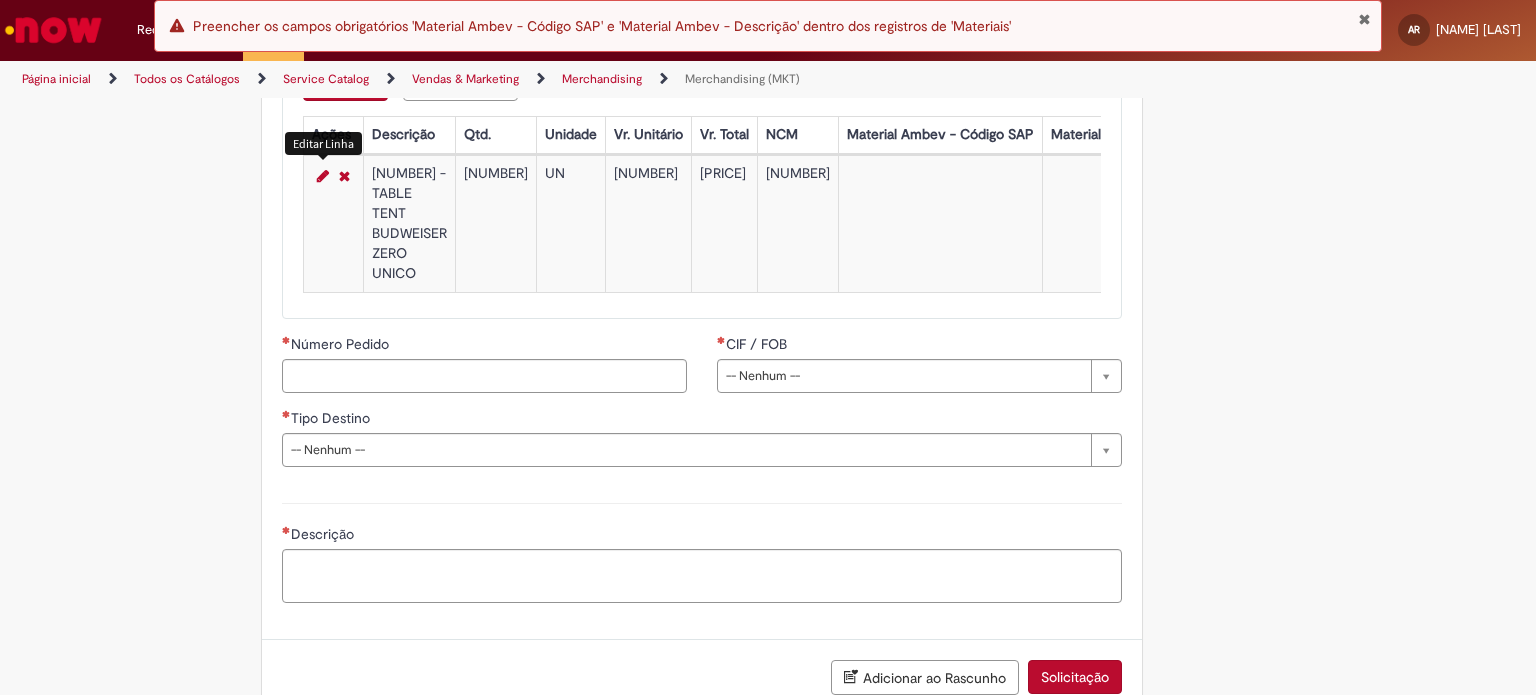 click at bounding box center [323, 176] 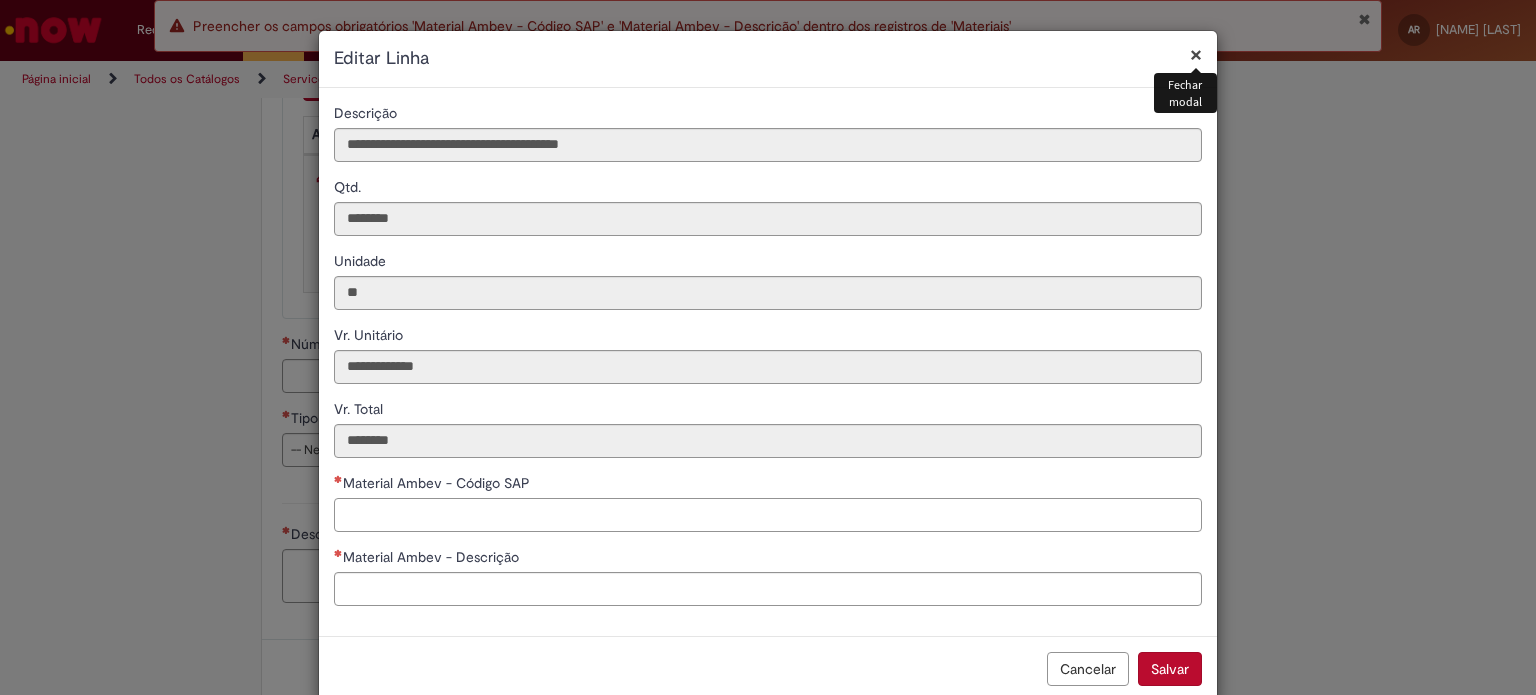 click on "Material Ambev - Código SAP" at bounding box center [768, 515] 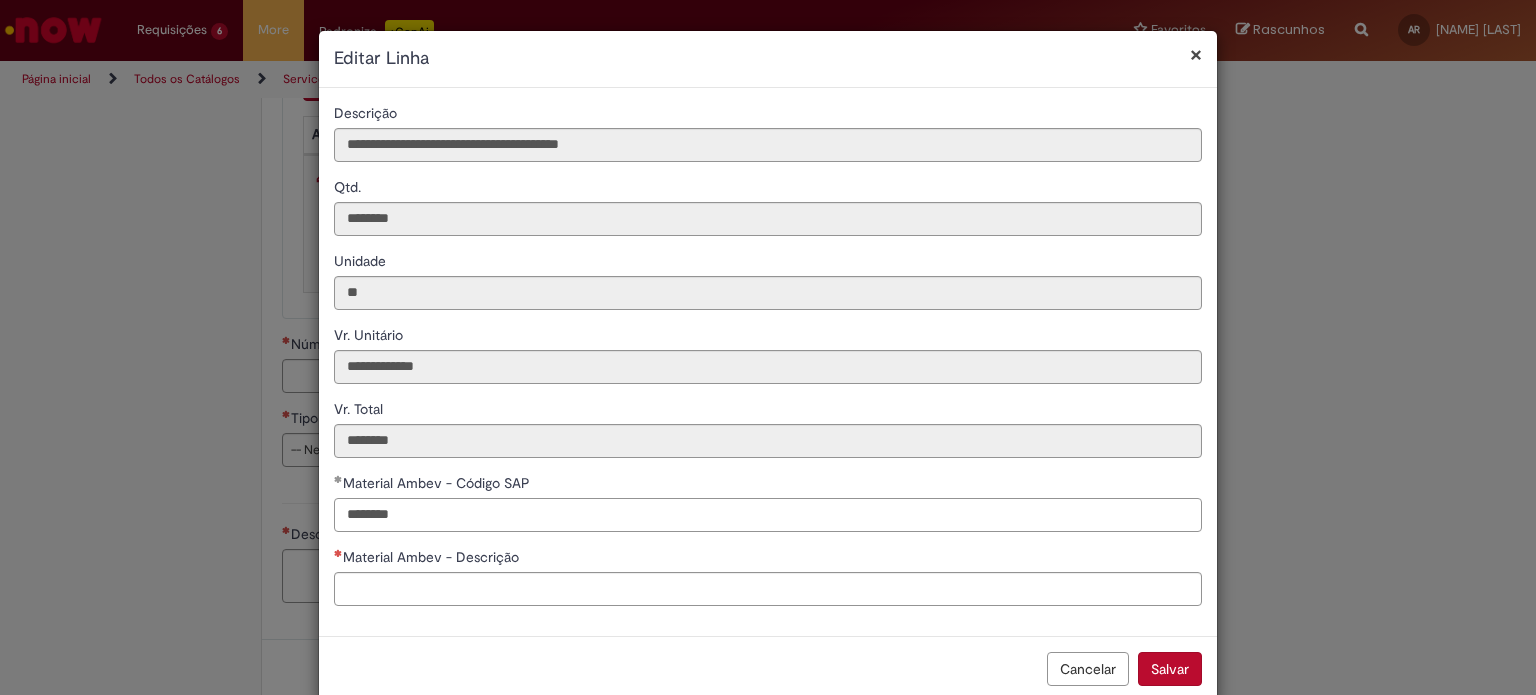 type on "********" 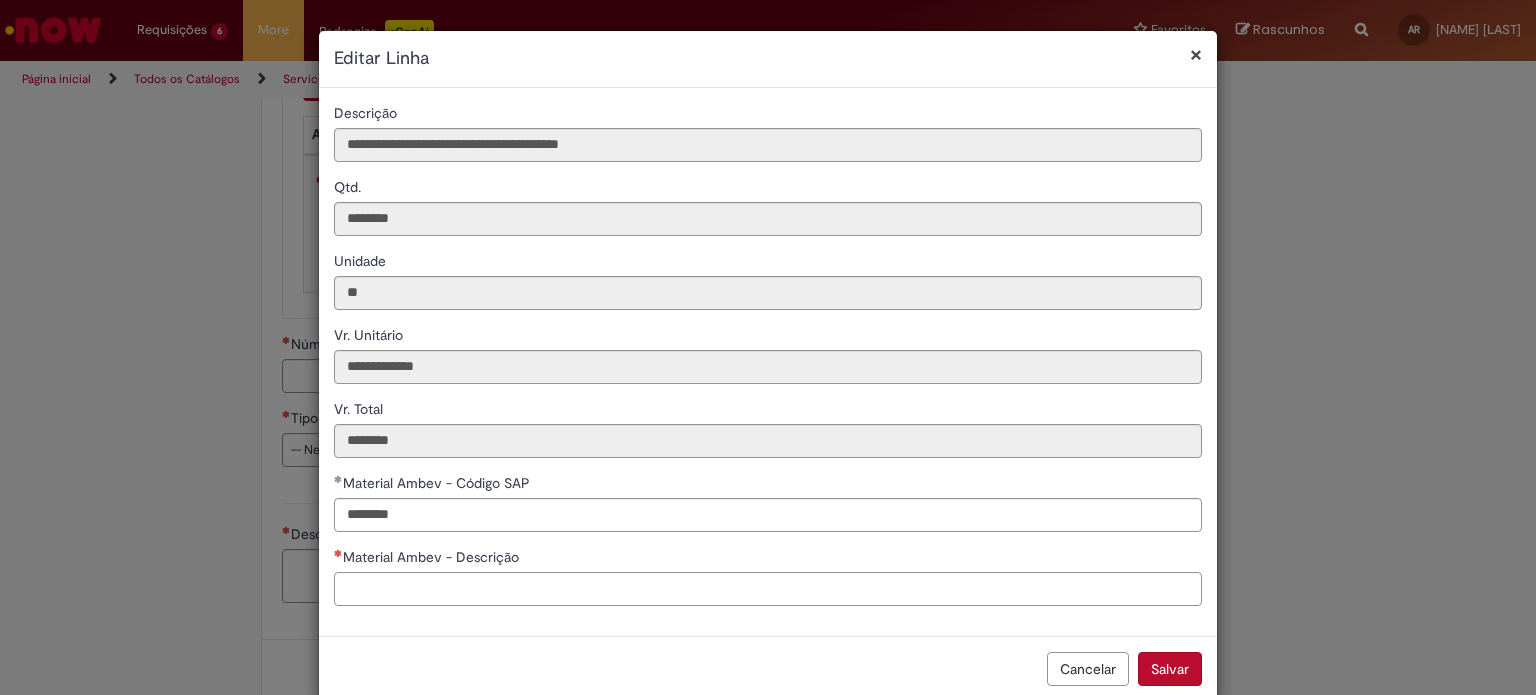 click on "Material Ambev - Descrição" at bounding box center [768, 589] 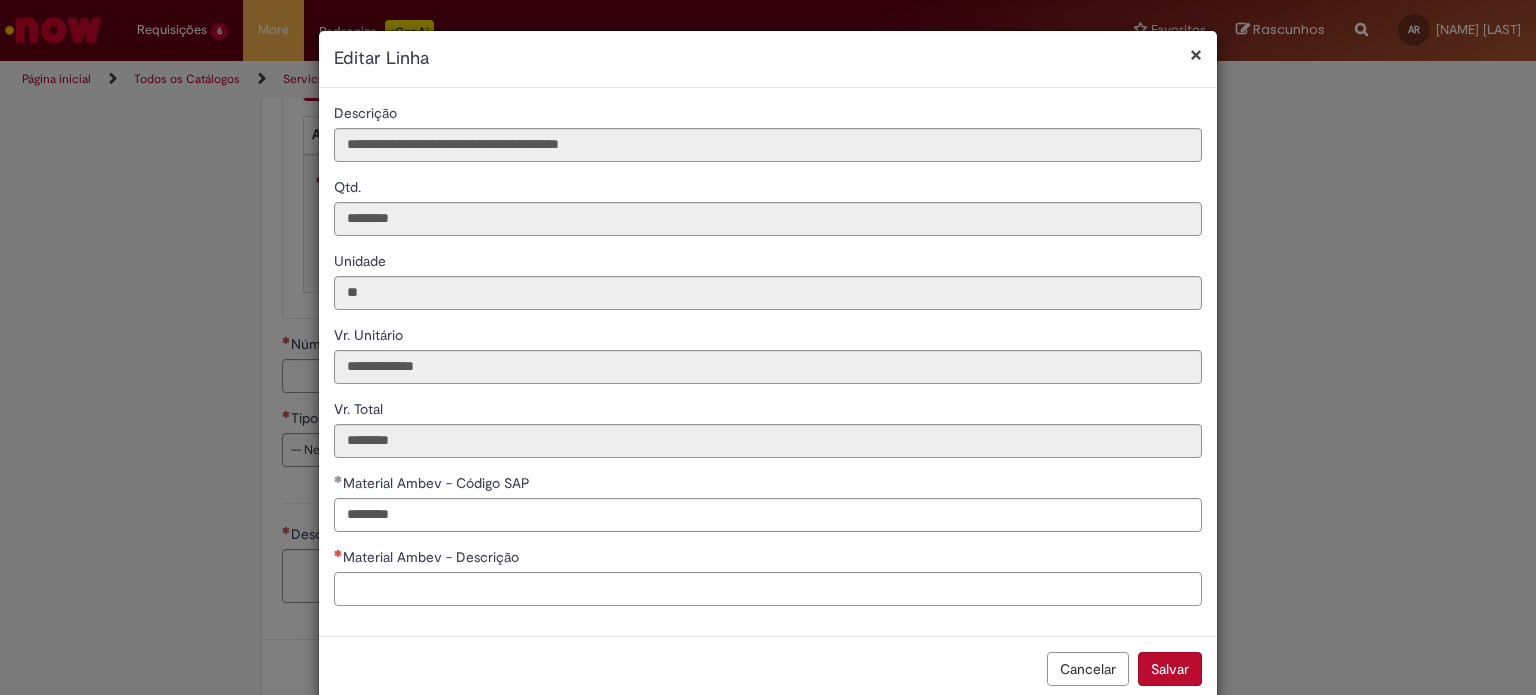 paste on "**********" 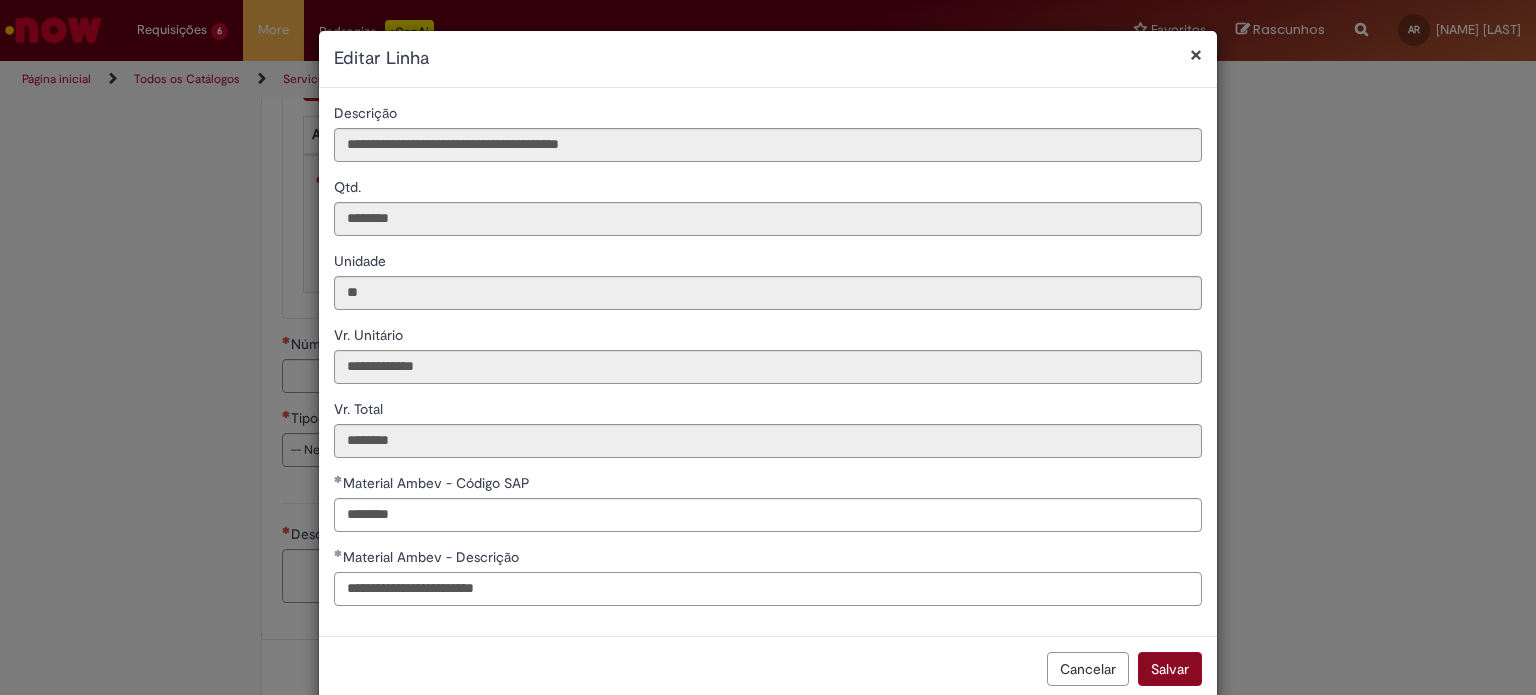 type on "**********" 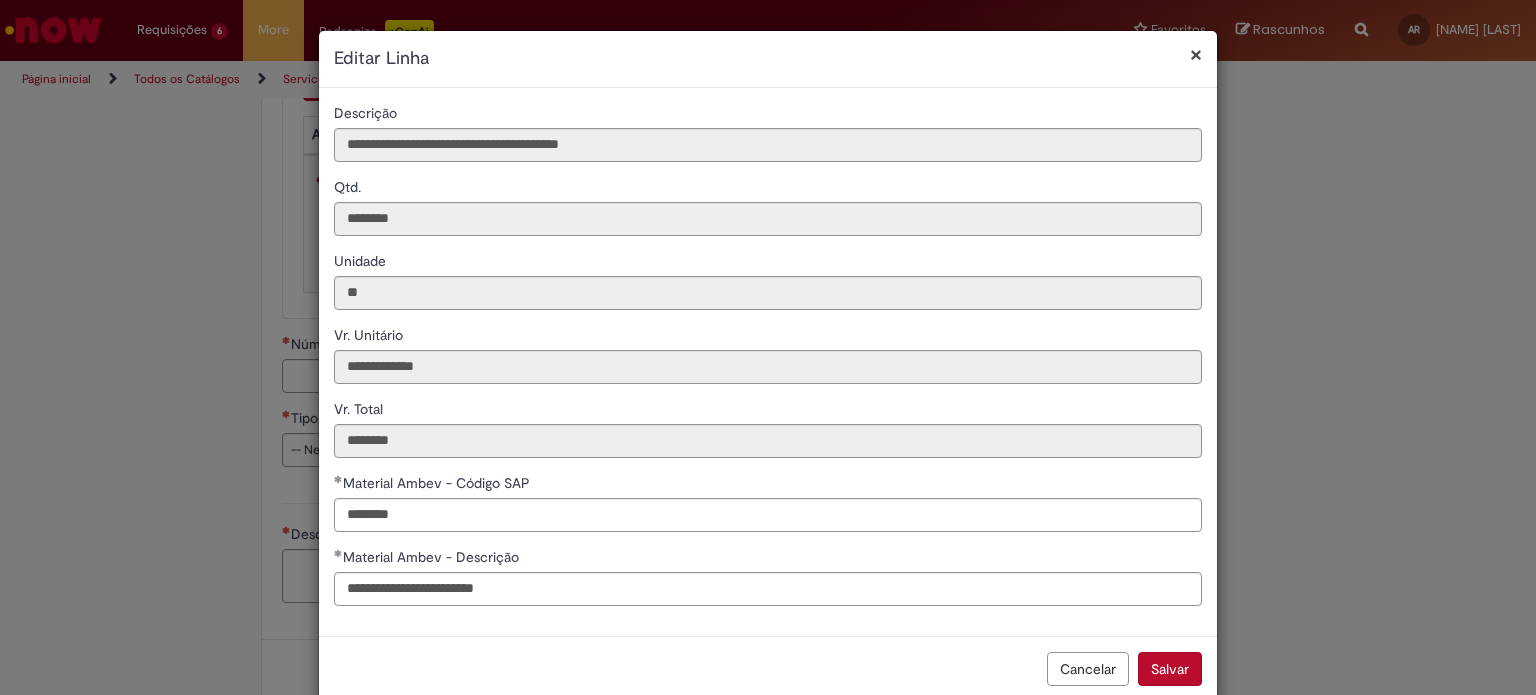 click on "Salvar" at bounding box center [1170, 669] 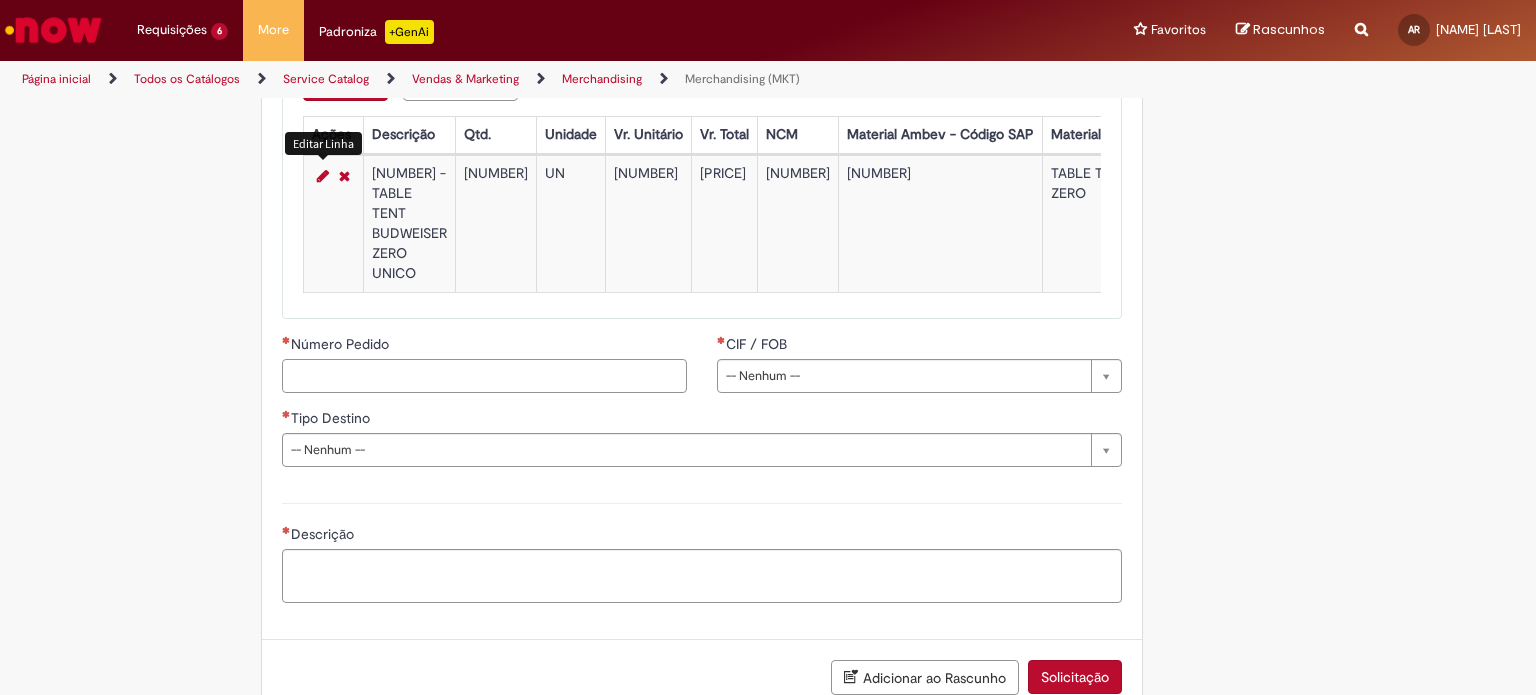 click on "Número Pedido" at bounding box center [484, 376] 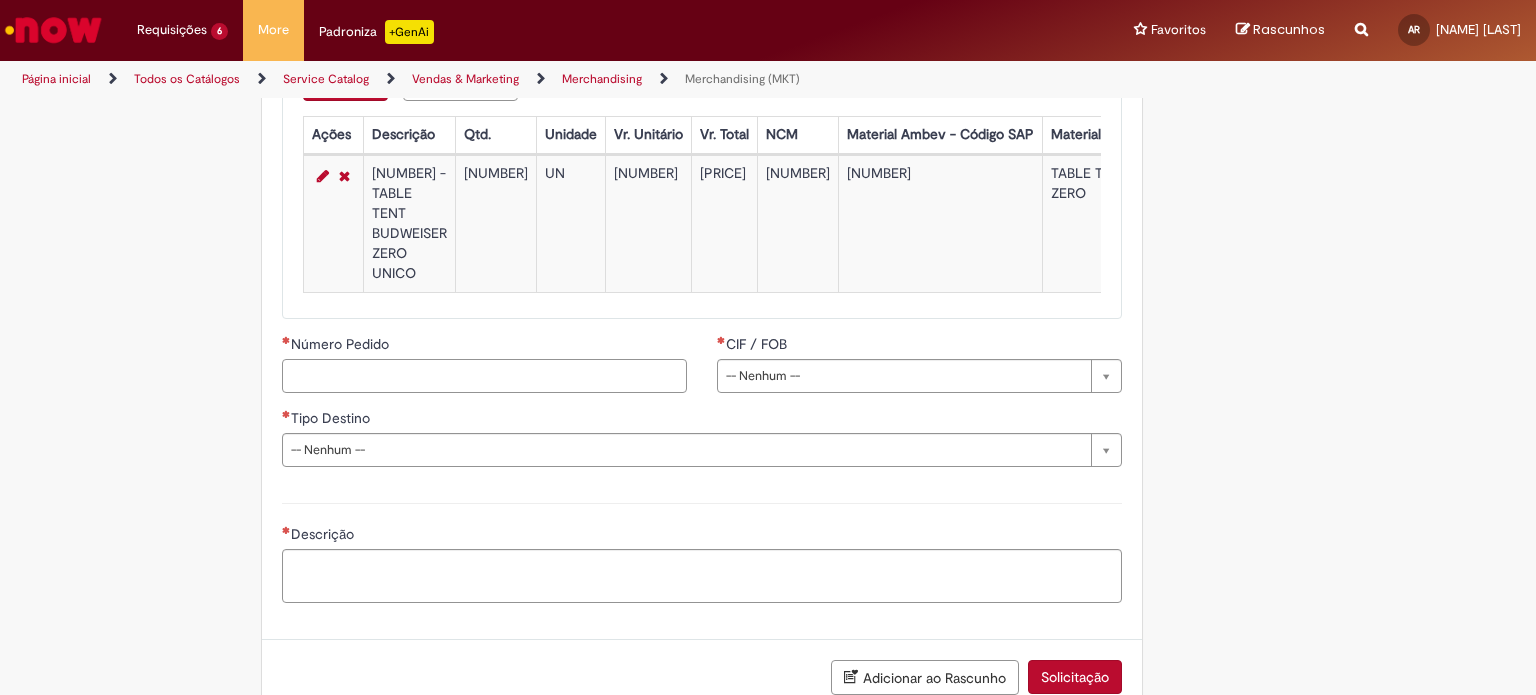 paste on "**********" 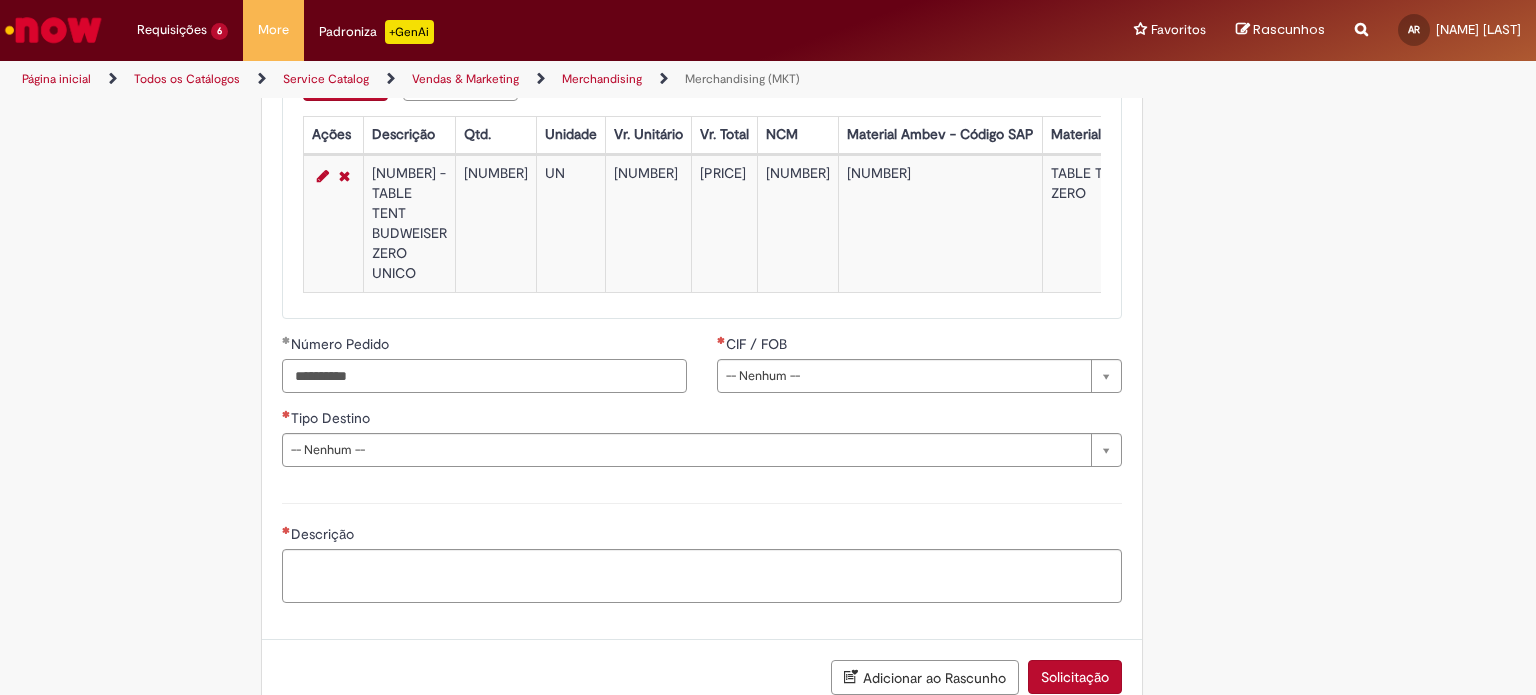 type on "**********" 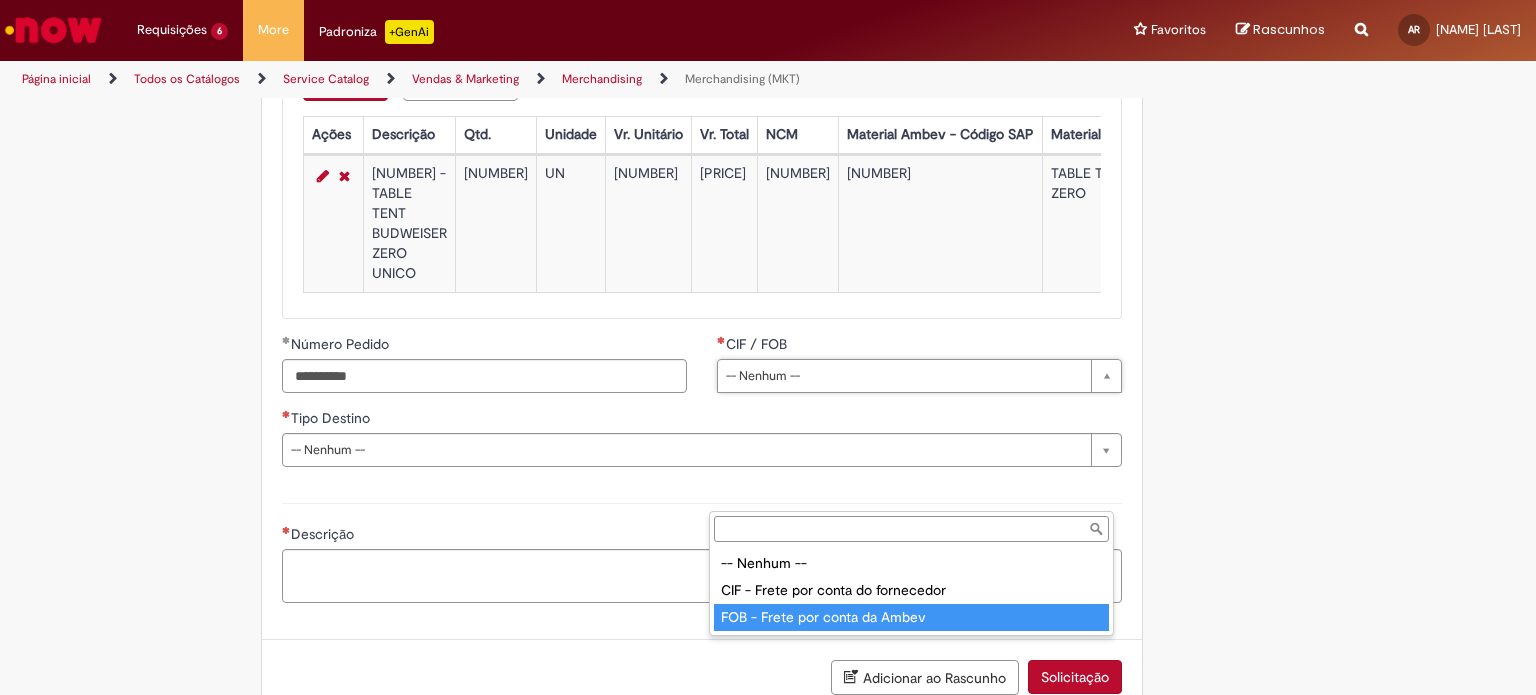 type on "**********" 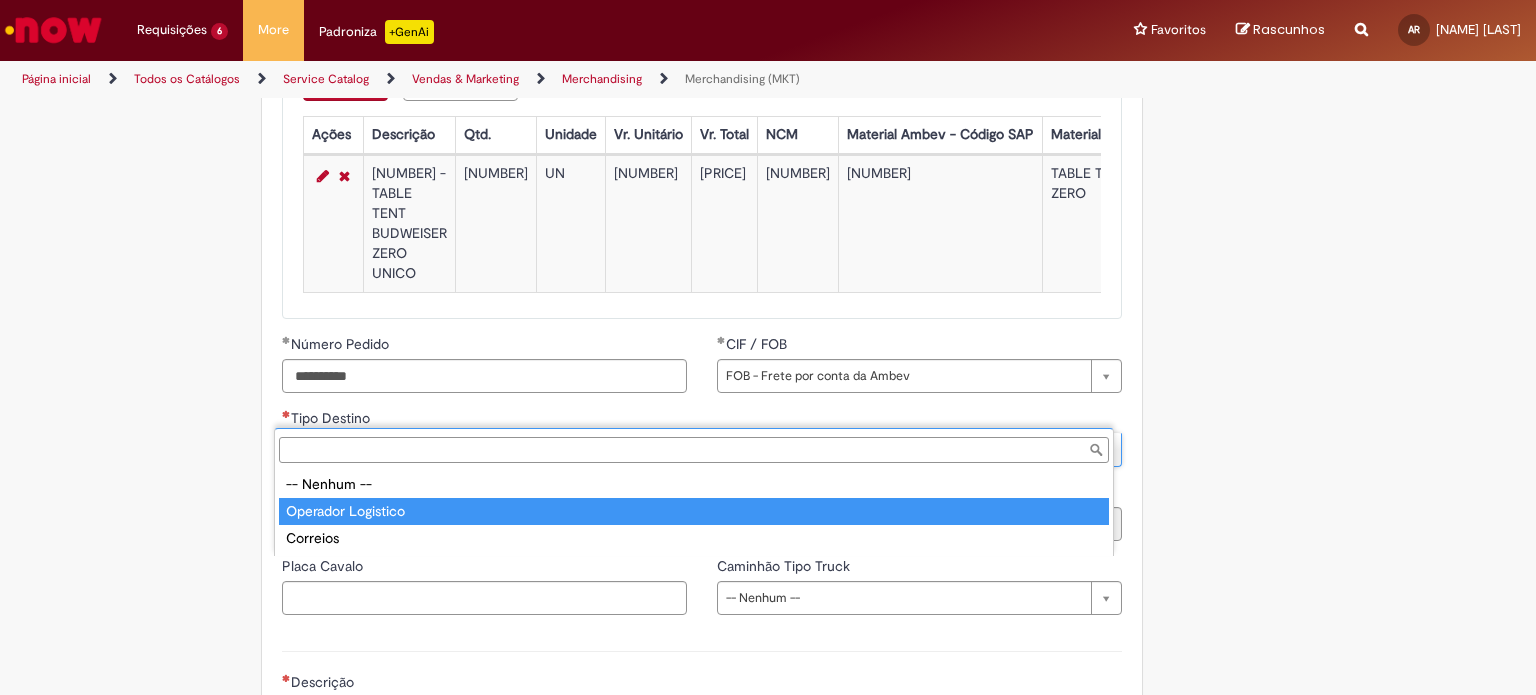 type on "**********" 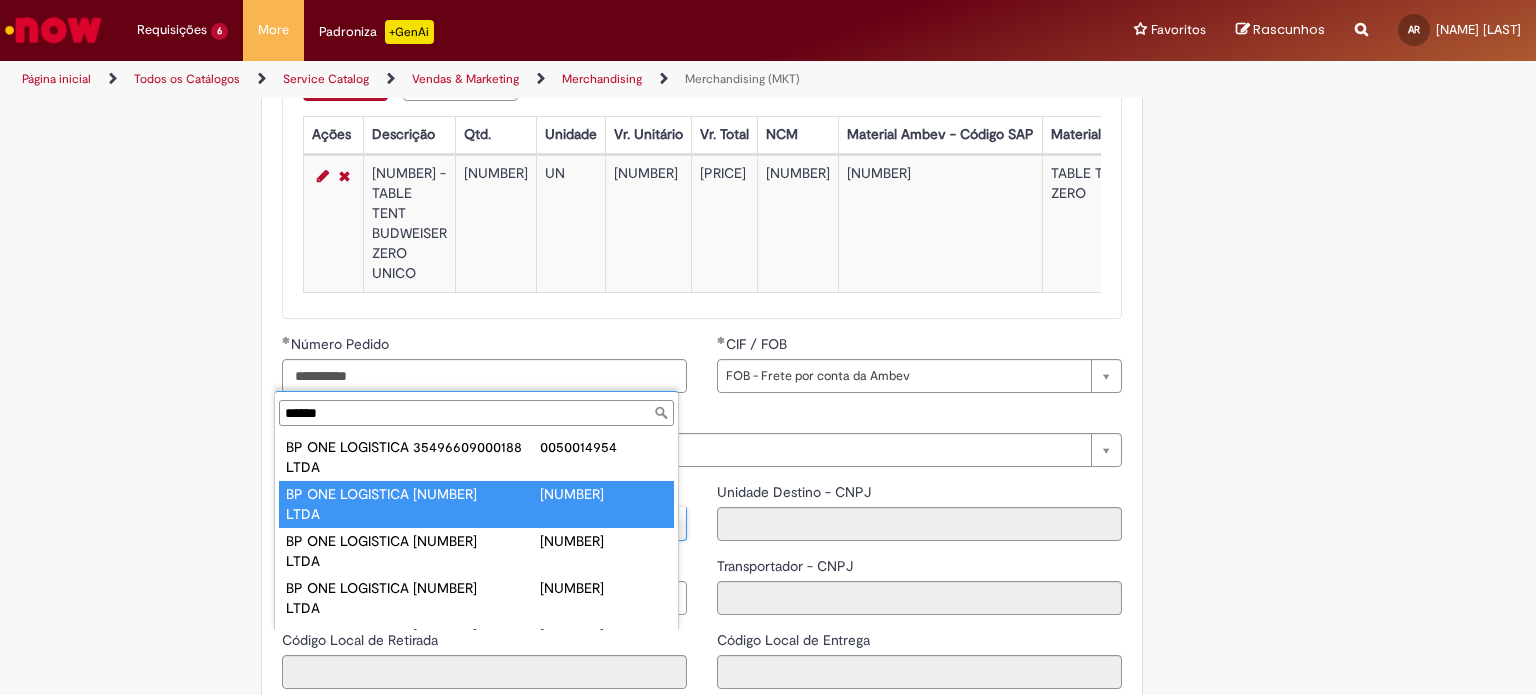 type on "******" 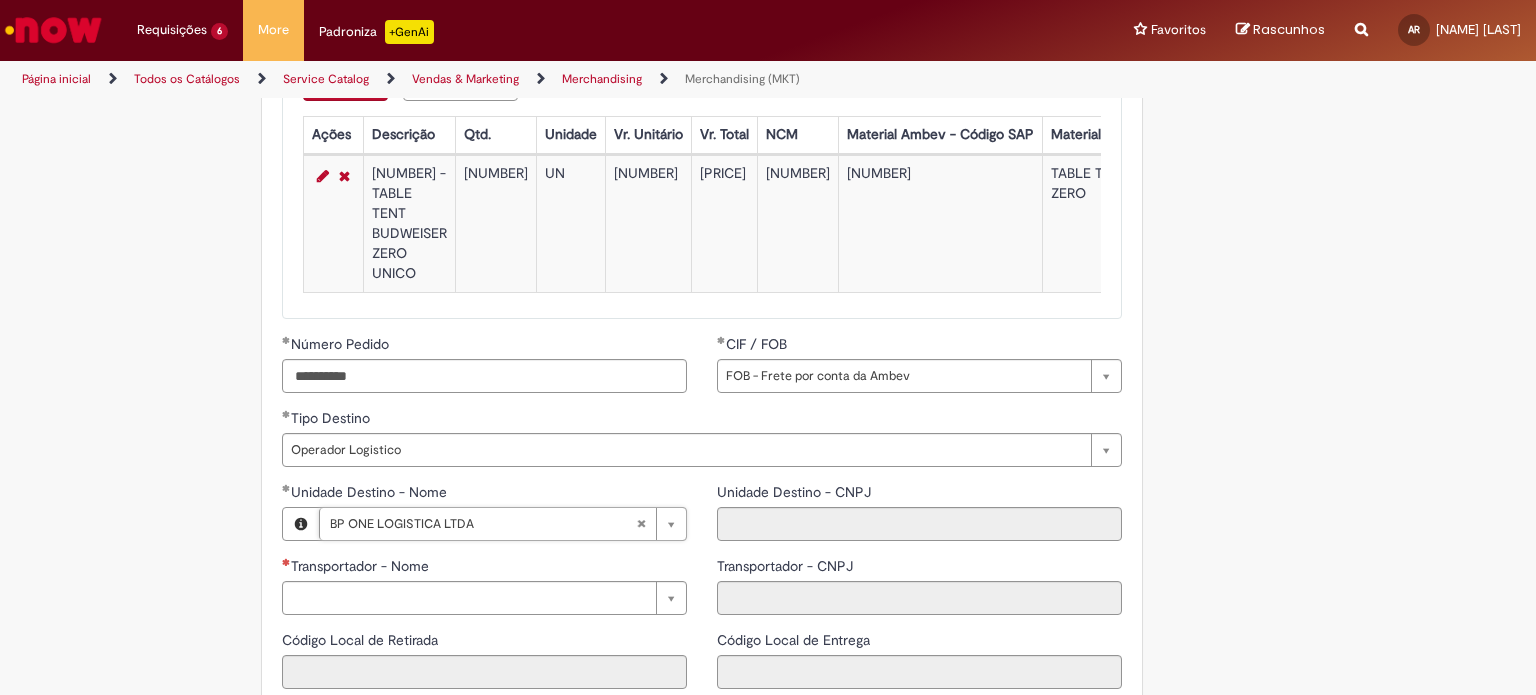 type on "**********" 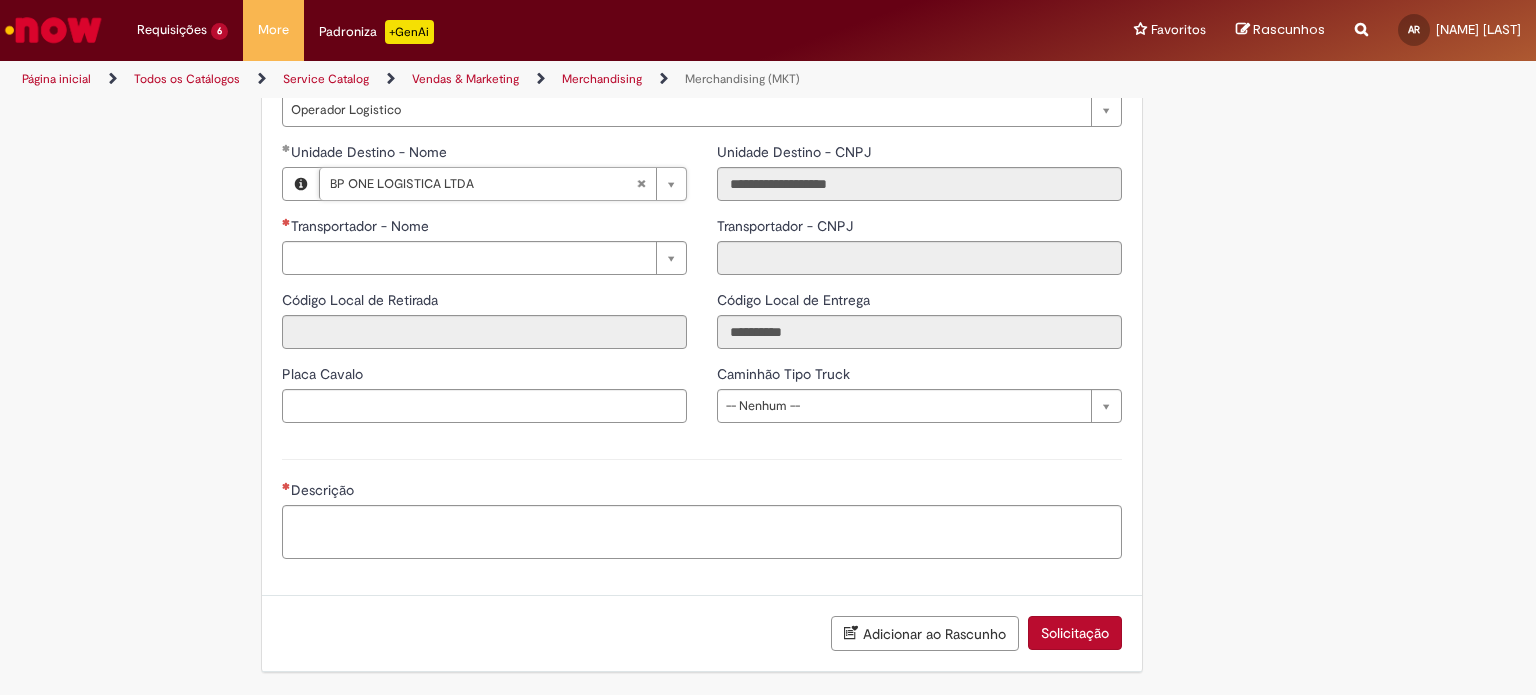 scroll, scrollTop: 2760, scrollLeft: 0, axis: vertical 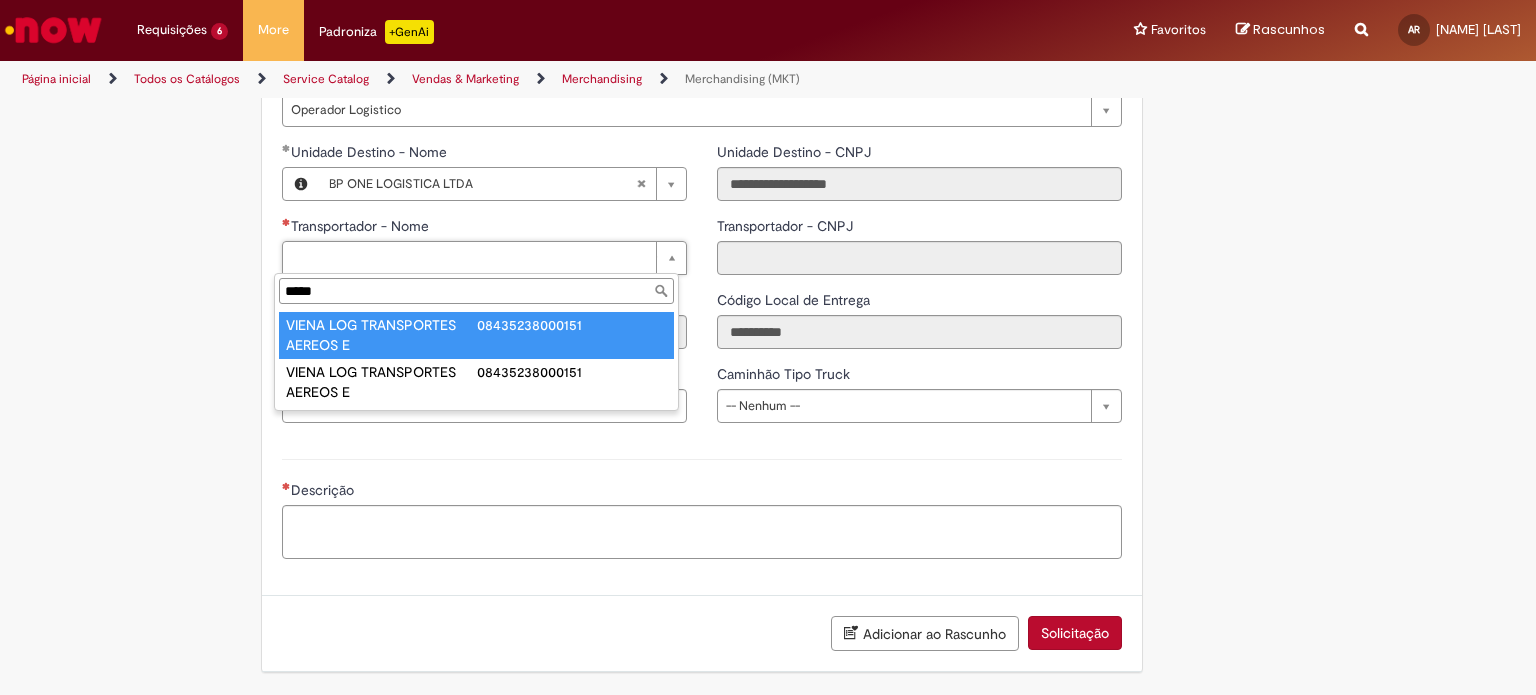 type on "*****" 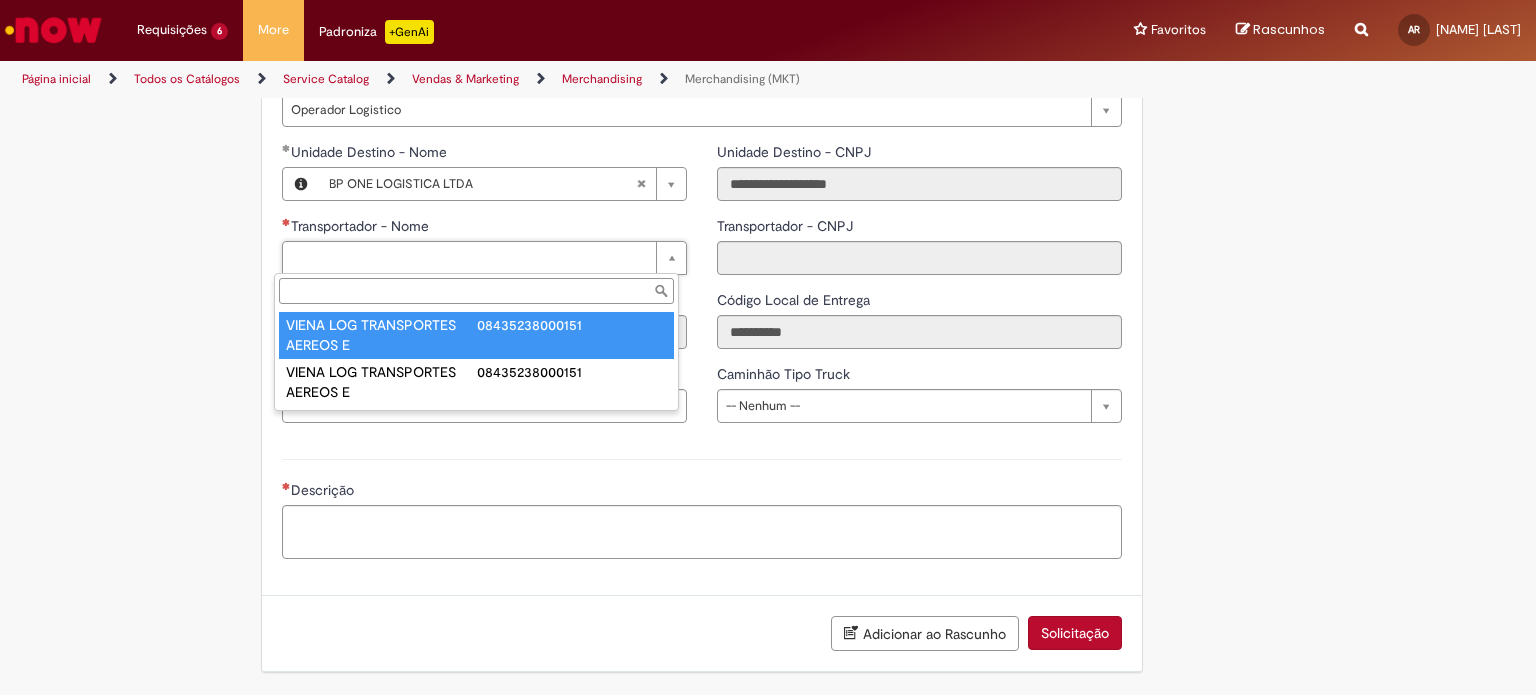 type on "**********" 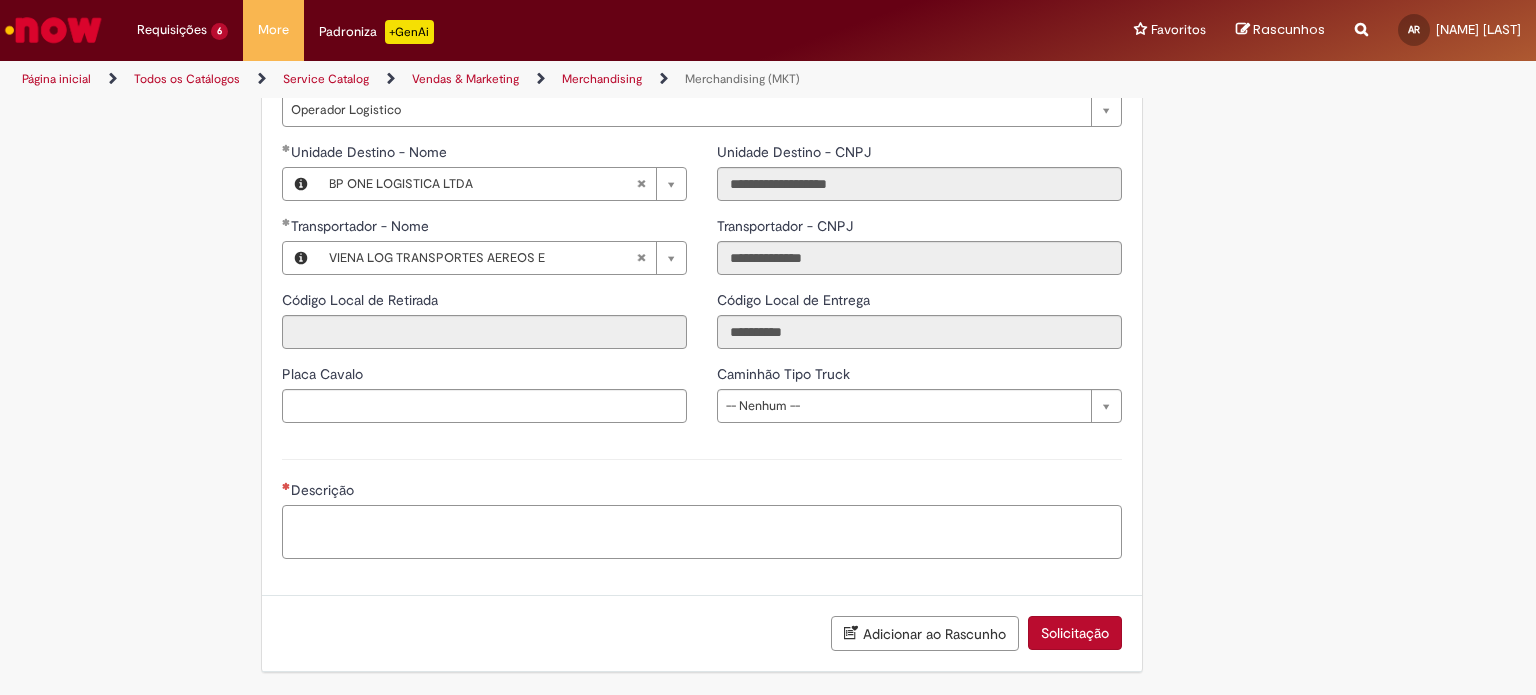 click on "Descrição" at bounding box center [702, 532] 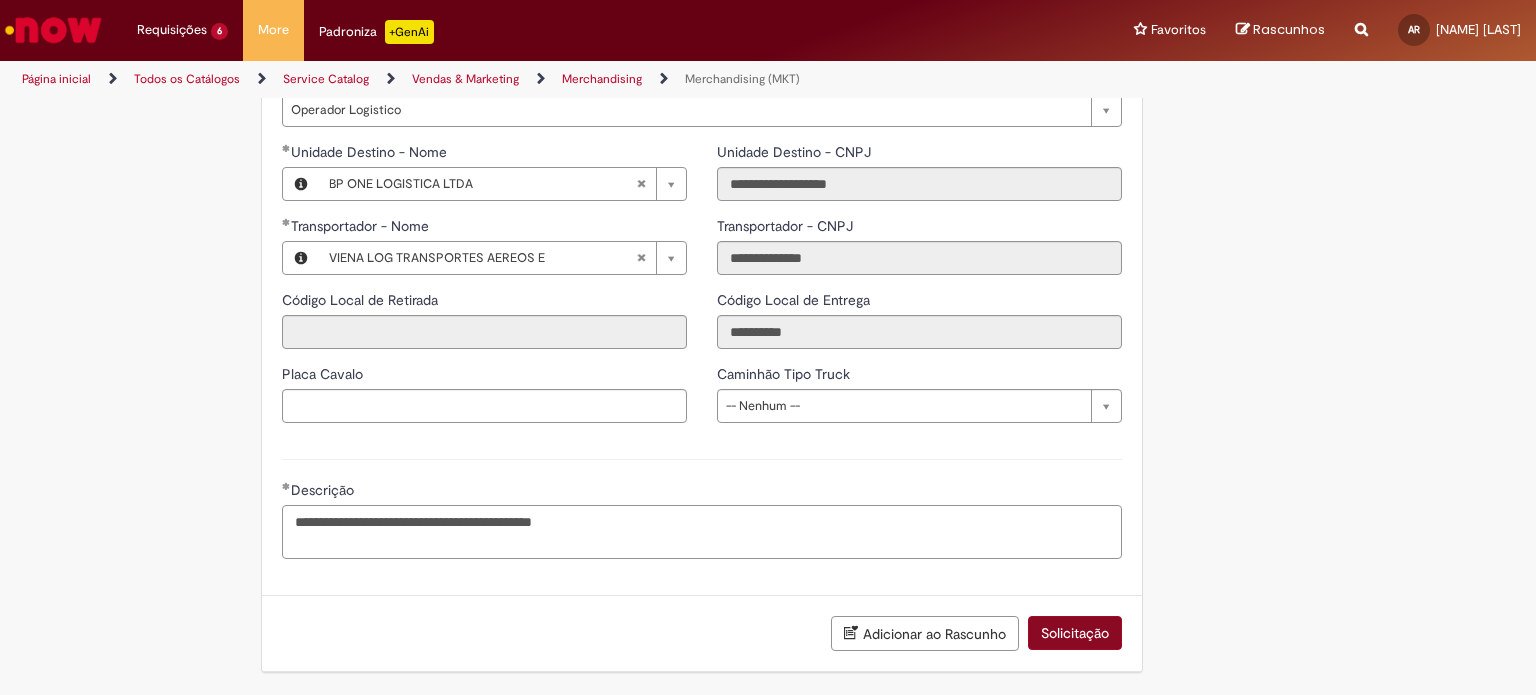 type on "**********" 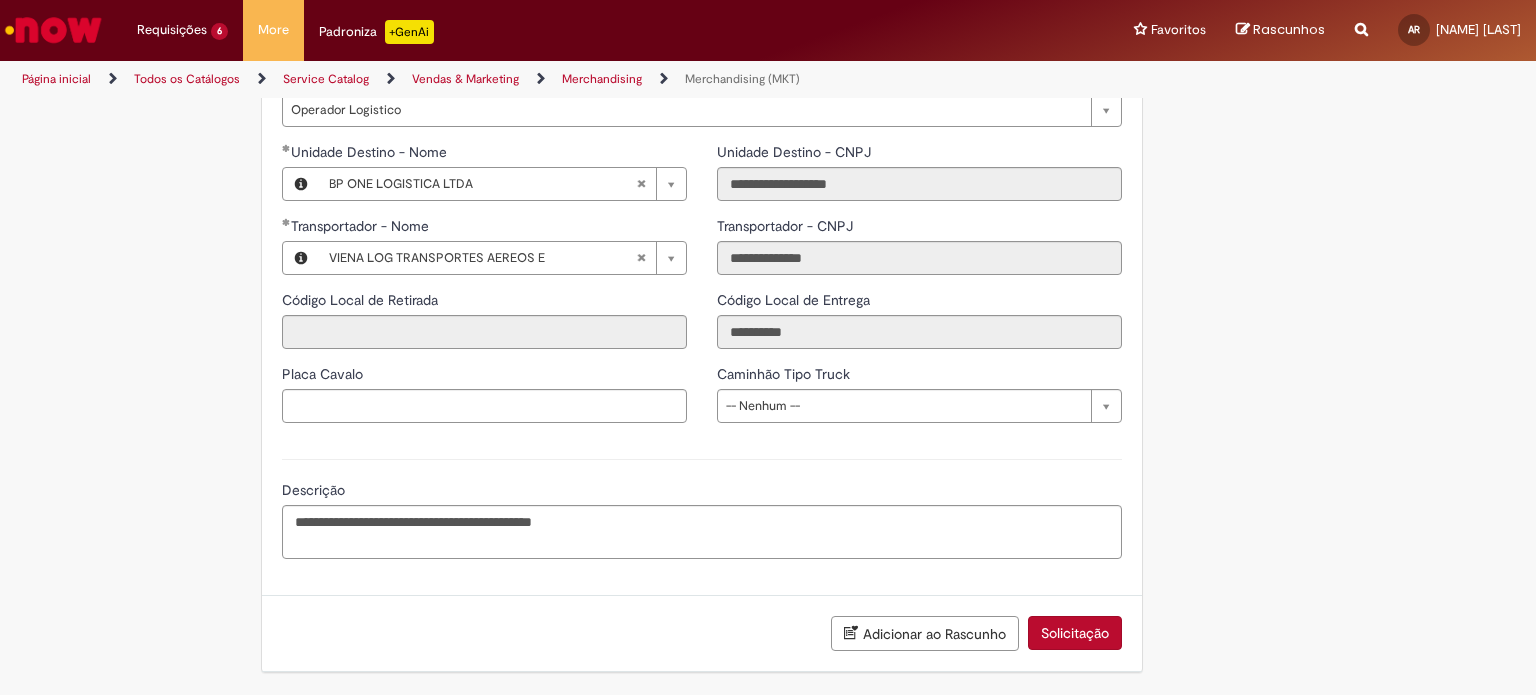 click on "Solicitação" at bounding box center [1075, 633] 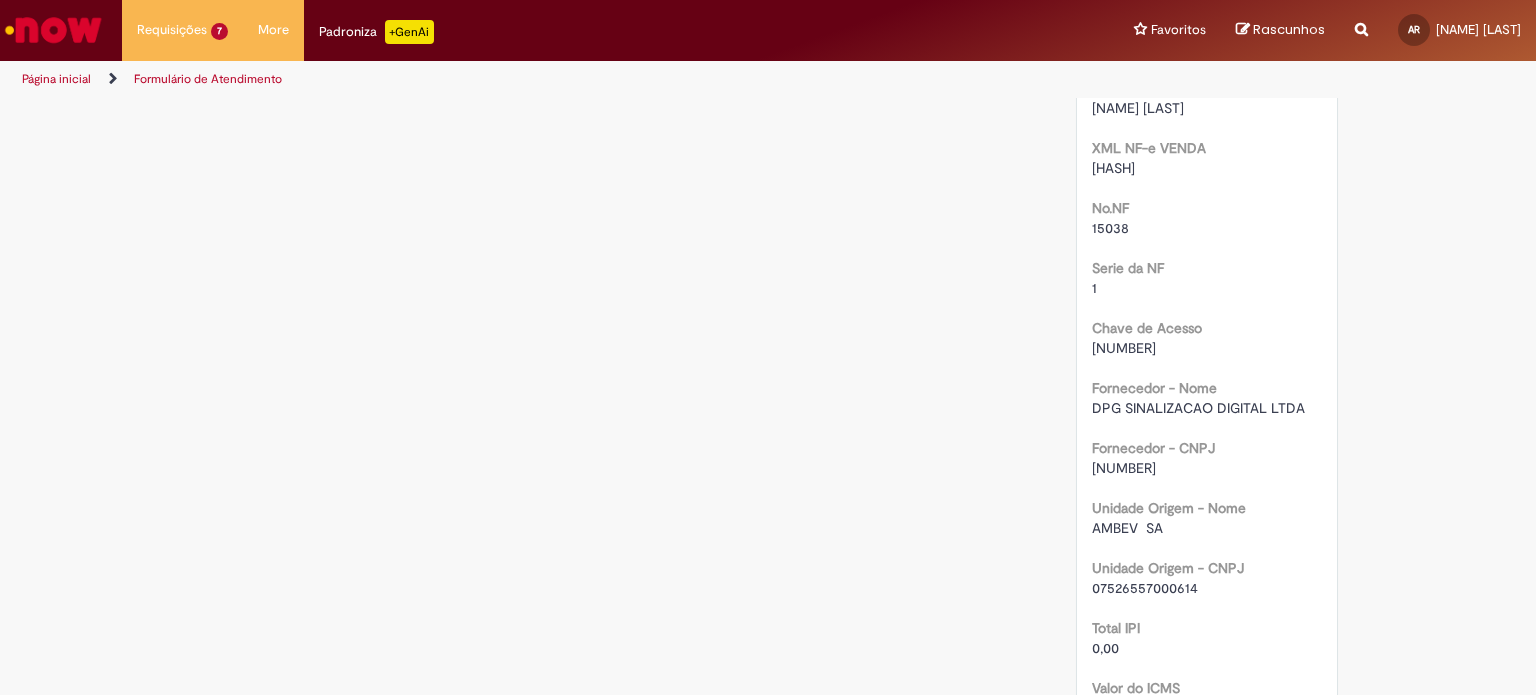 scroll, scrollTop: 700, scrollLeft: 0, axis: vertical 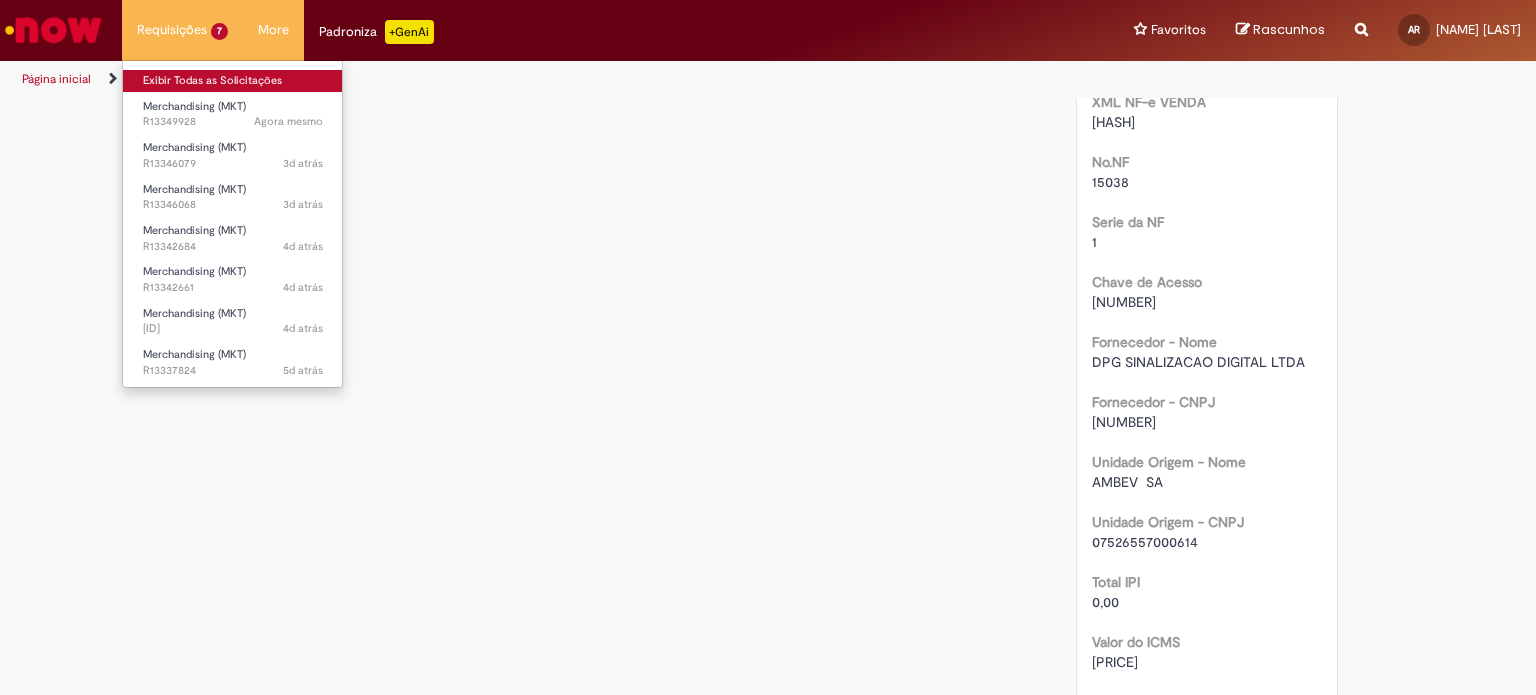 click on "Exibir Todas as Solicitações" at bounding box center (233, 81) 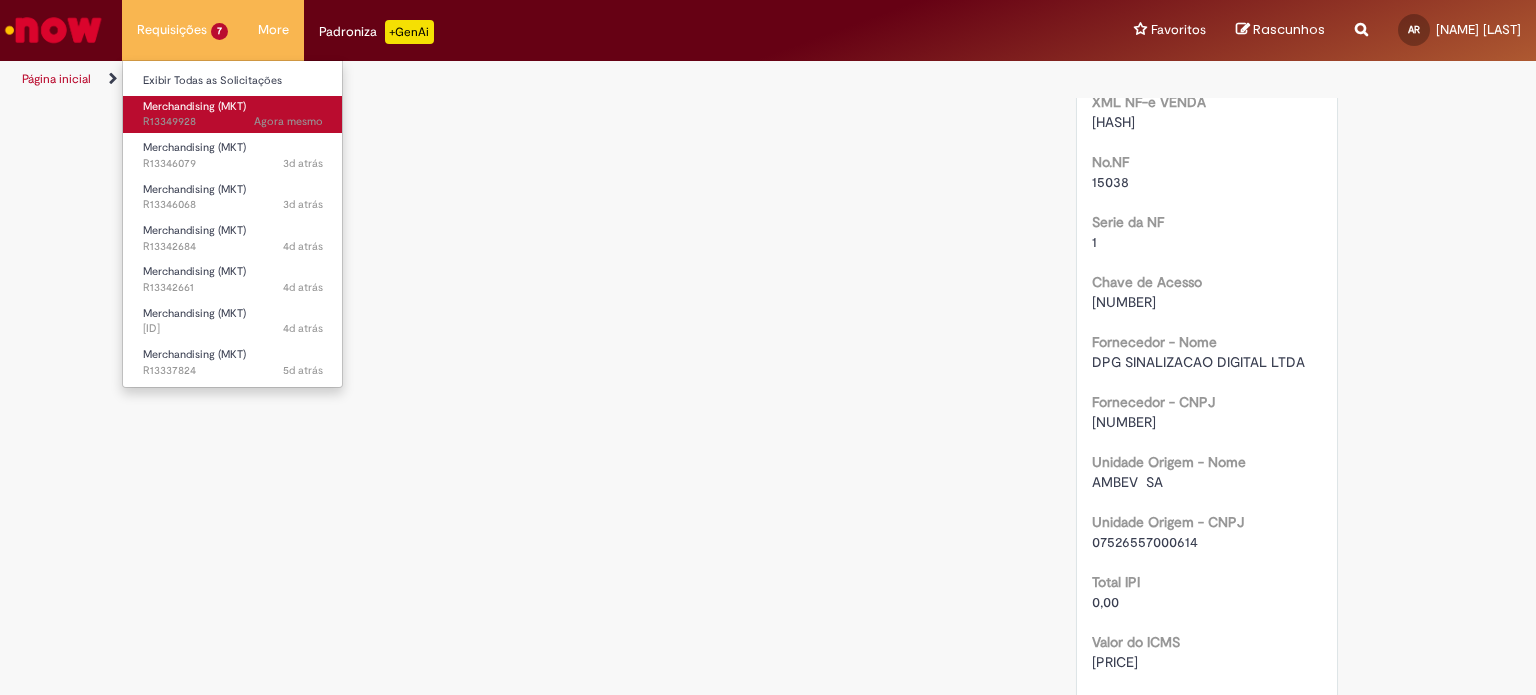 scroll, scrollTop: 0, scrollLeft: 0, axis: both 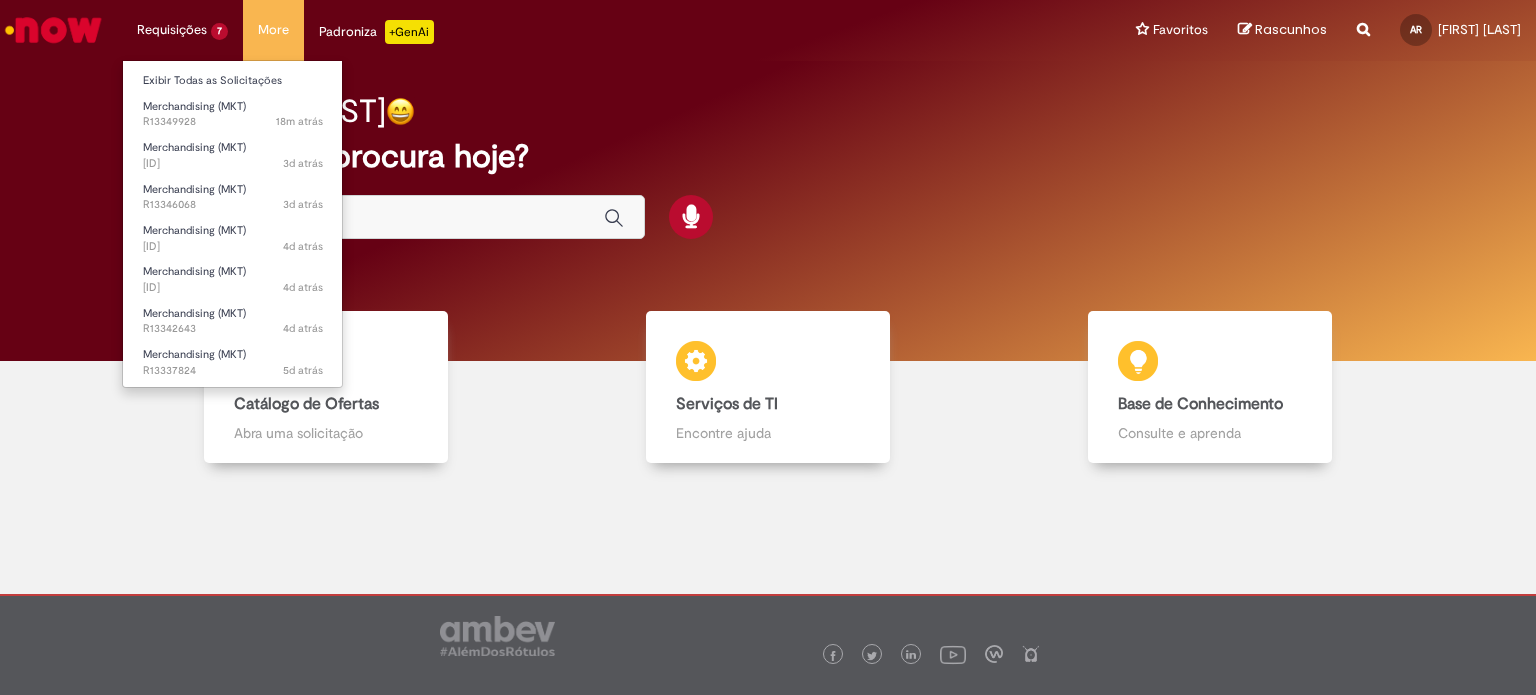 click on "Requisições   7
Exibir Todas as Solicitações
Merchandising (MKT)
18m atrás 18 minutos atrás  [ID]
Merchandising (MKT)
3d atrás 3 dias atrás  [ID]
Merchandising (MKT)
3d atrás 3 dias atrás  [ID]
Merchandising (MKT)
4d atrás 4 dias atrás  [ID]
Merchandising (MKT)
4d atrás 4 dias atrás  [ID]
Merchandising (MKT)
4d atrás 4 dias atrás  [ID]
Merchandising (MKT)
5d atrás 5 dias atrás  [ID]" at bounding box center (182, 30) 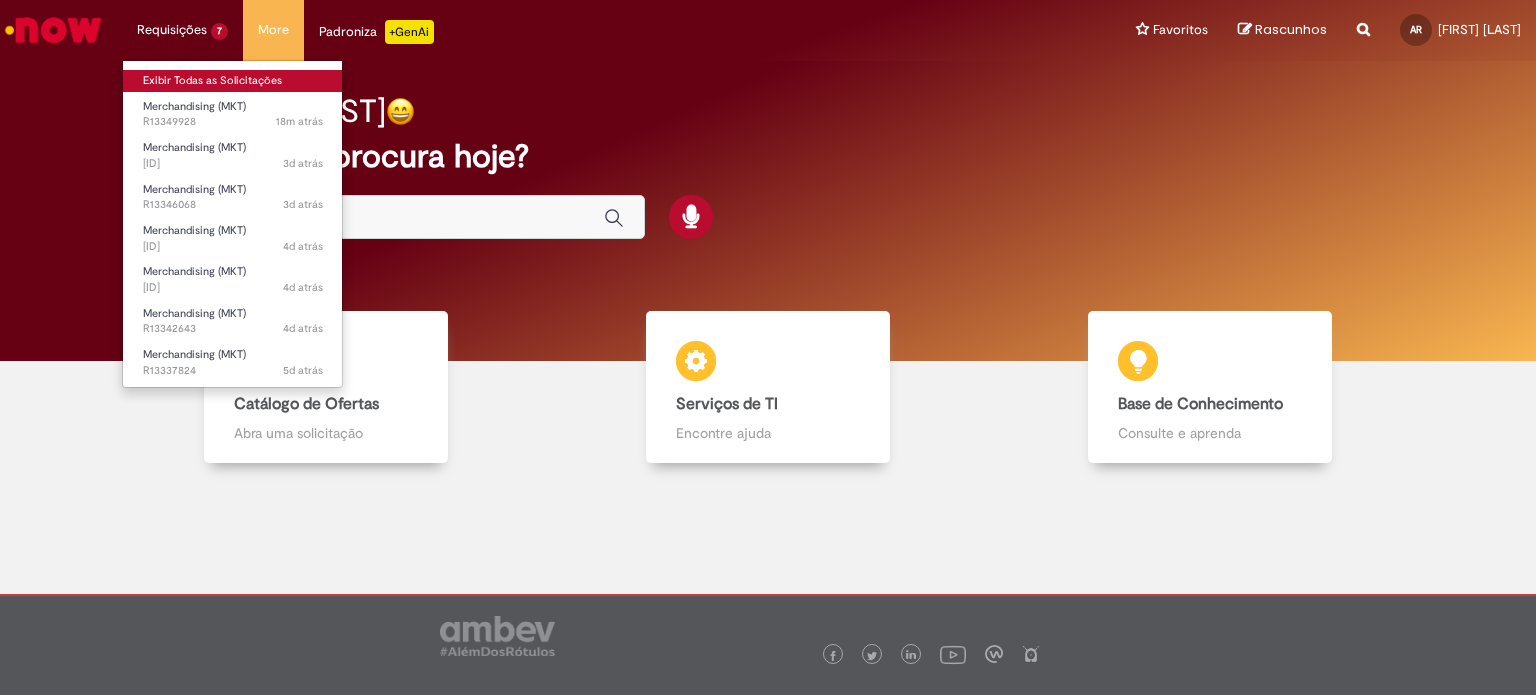 click on "Exibir Todas as Solicitações" at bounding box center [233, 81] 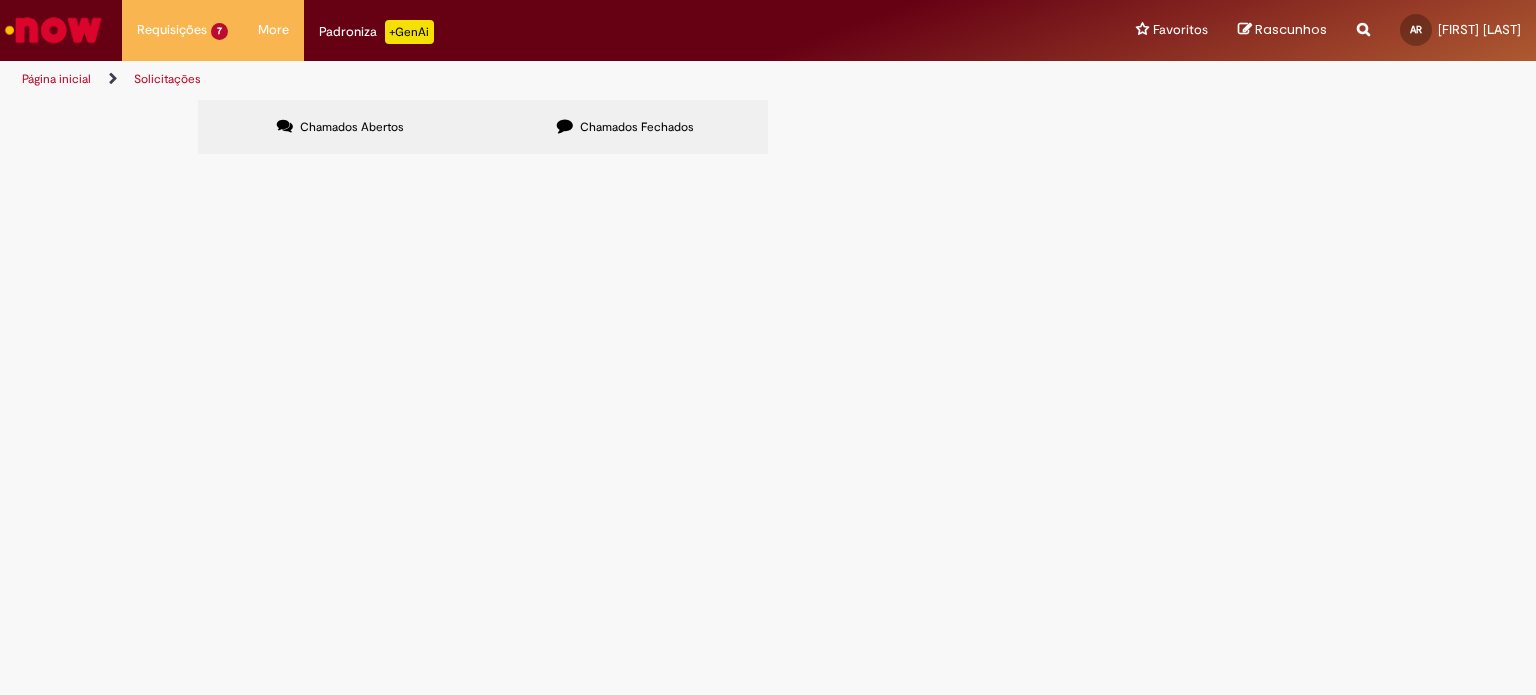 click on "Em Tratamento" at bounding box center (0, 0) 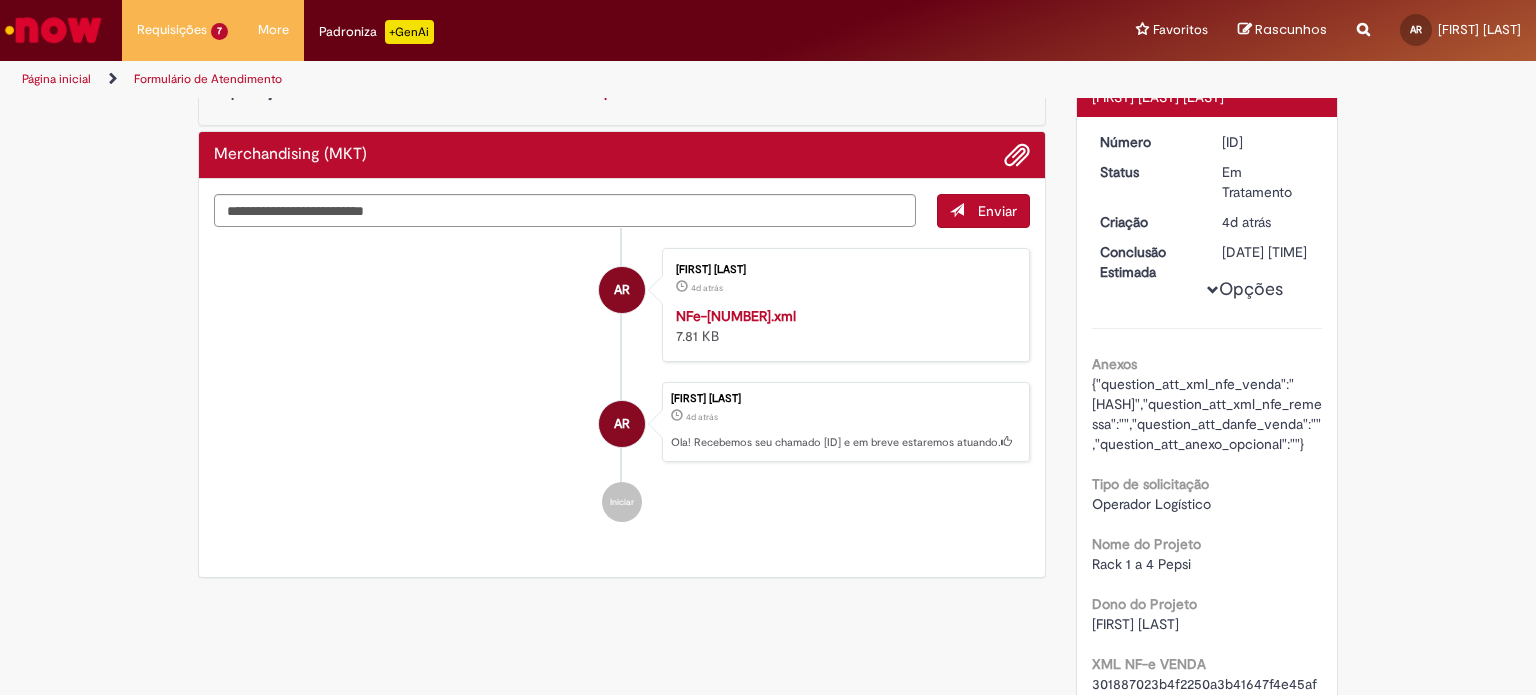 scroll, scrollTop: 0, scrollLeft: 0, axis: both 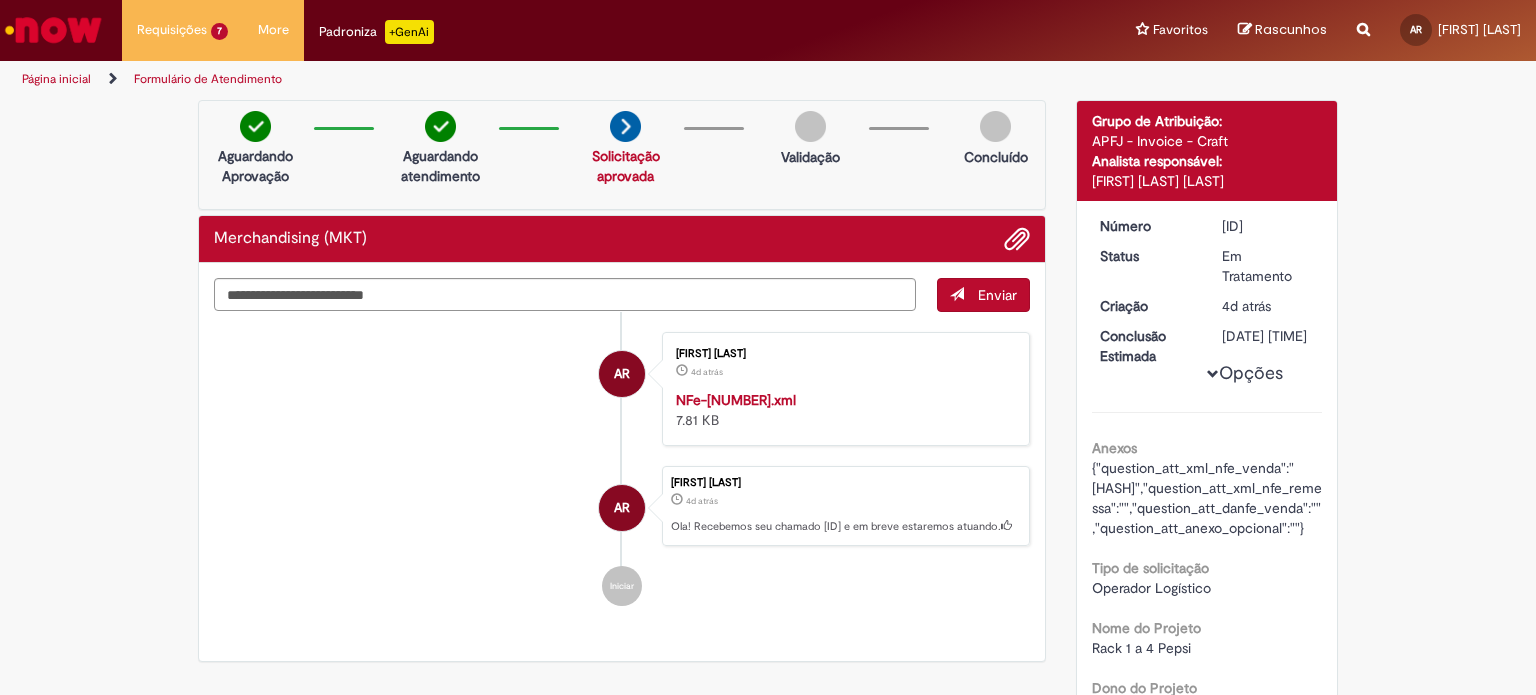 click on "Página inicial" at bounding box center (56, 79) 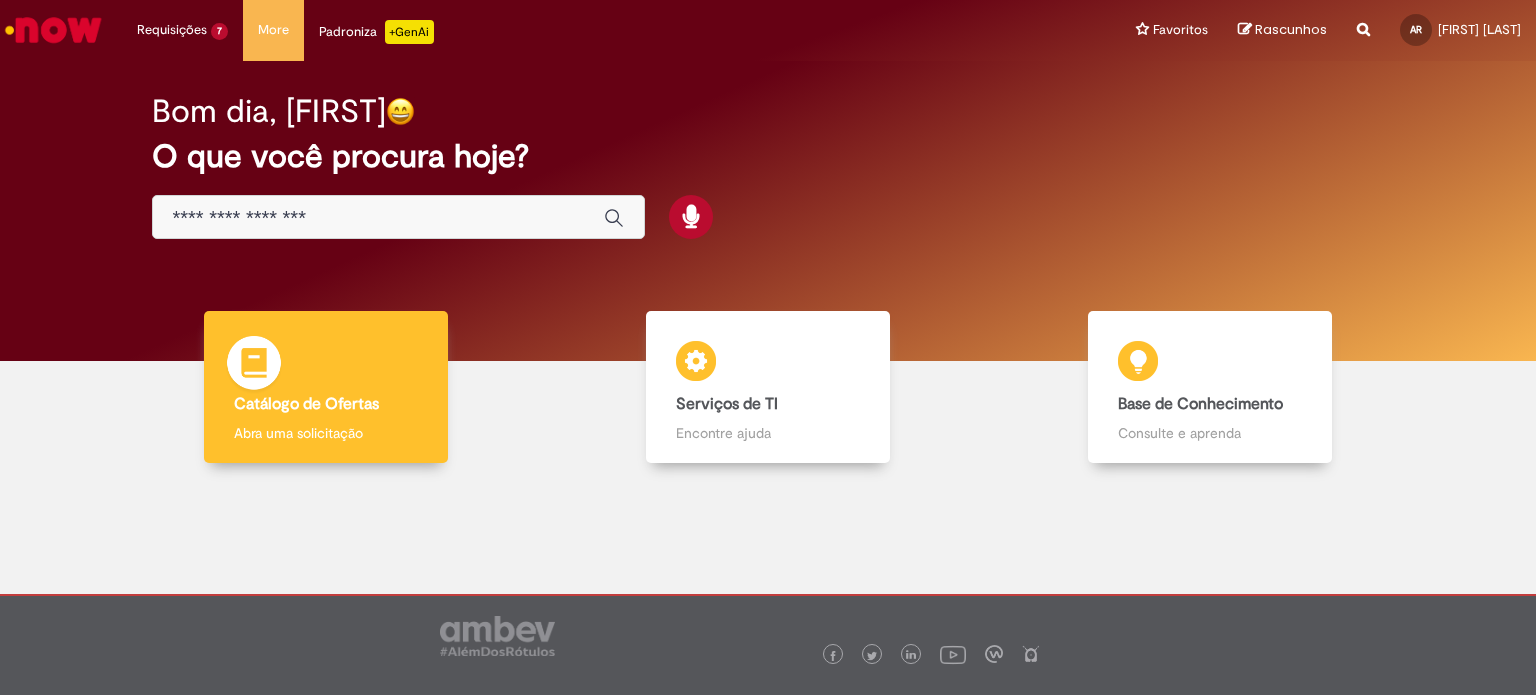 click on "Catálogo de Ofertas" at bounding box center [306, 404] 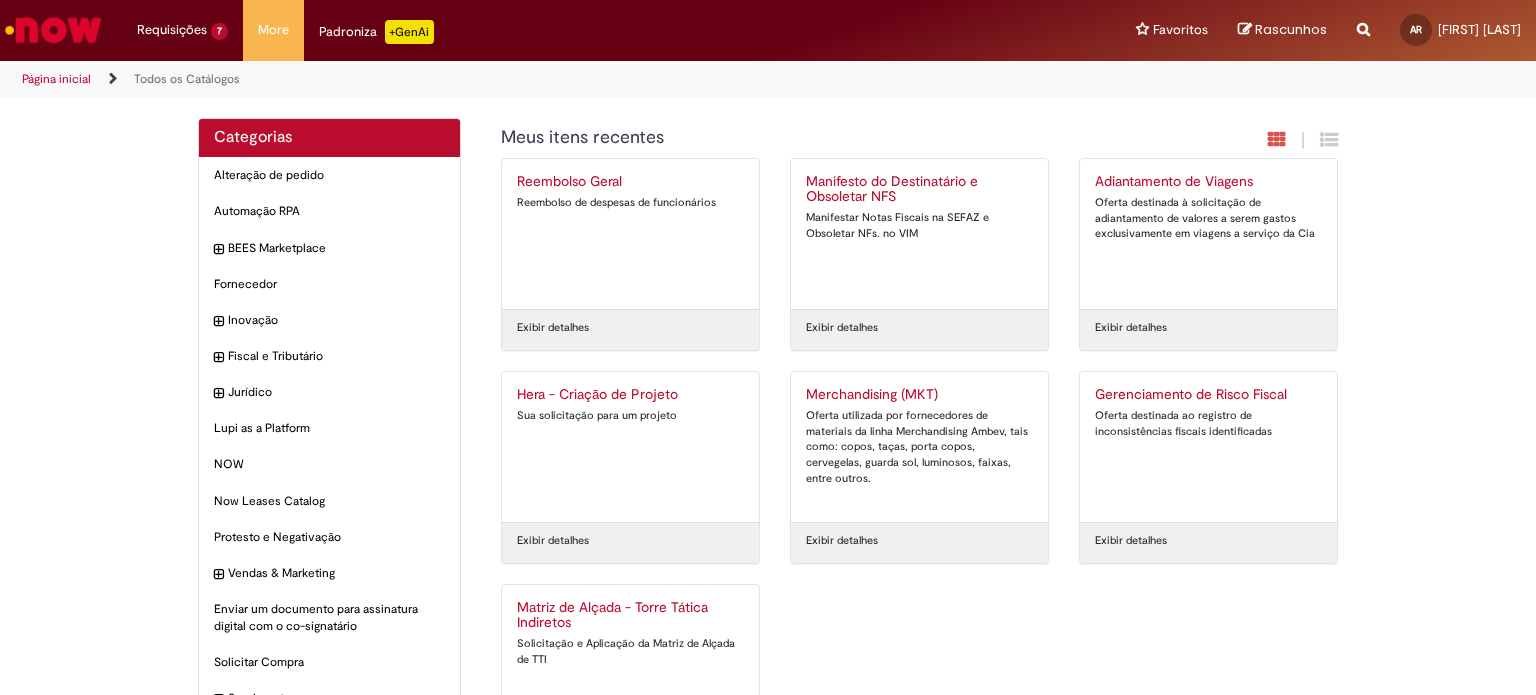 click on "Oferta utilizada por fornecedores de materiais da linha Merchandising Ambev, tais como: copos, taças, porta copos, cervegelas, guarda sol, luminosos, faixas, entre outros." at bounding box center (919, 447) 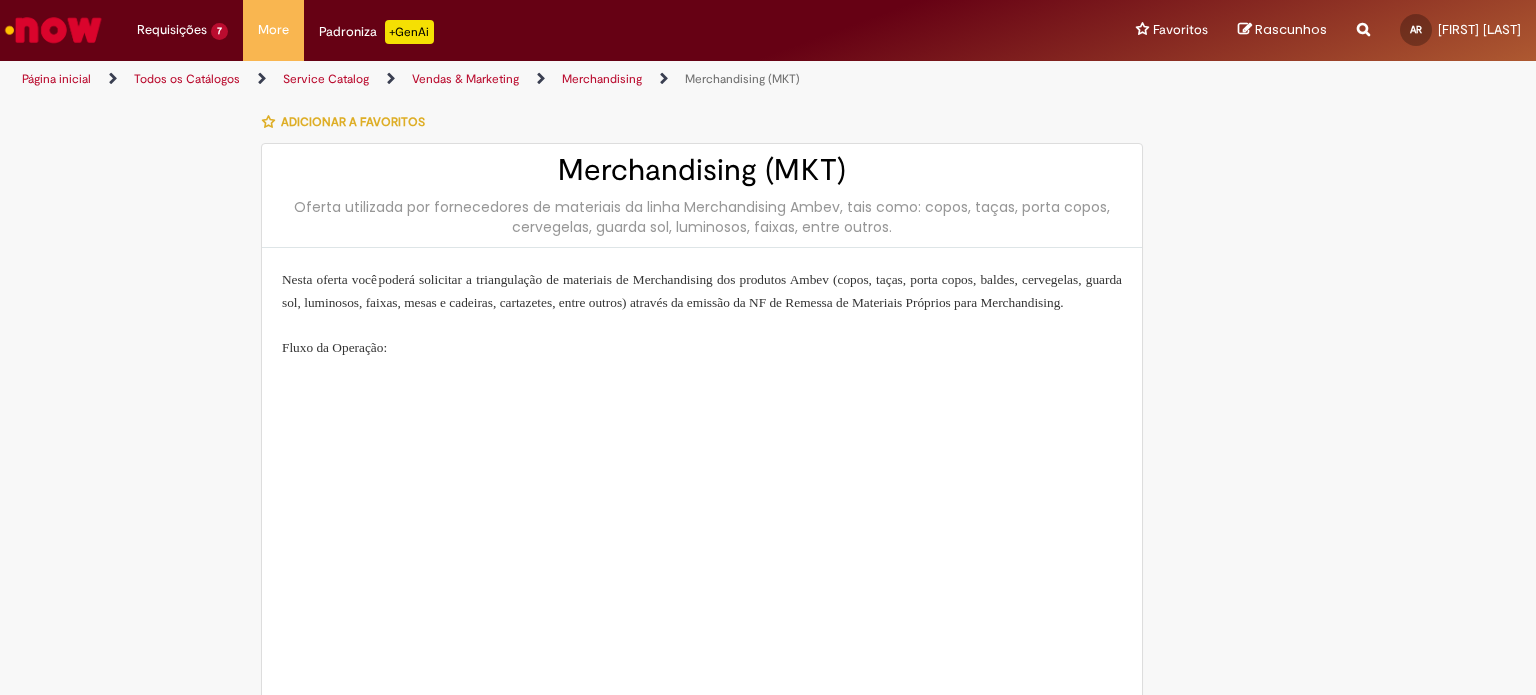 type on "**********" 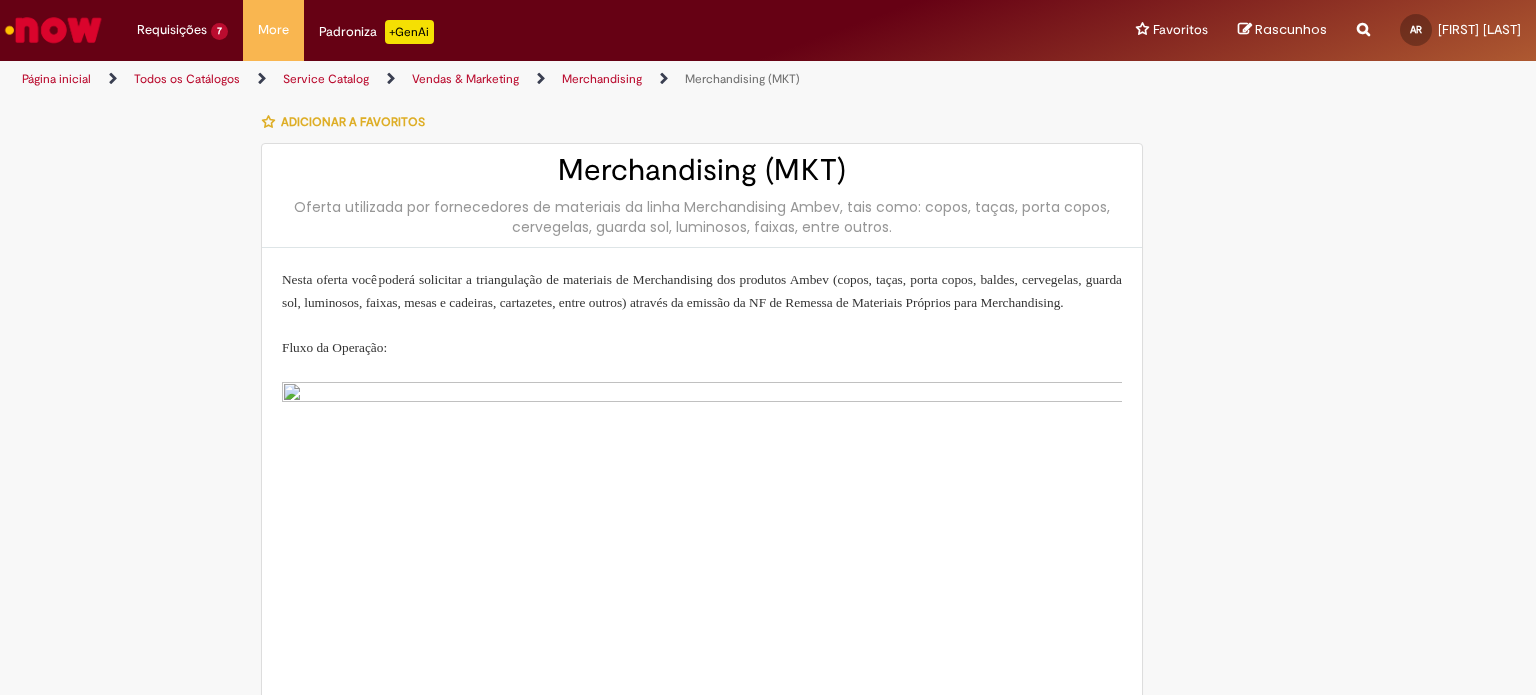 type on "**********" 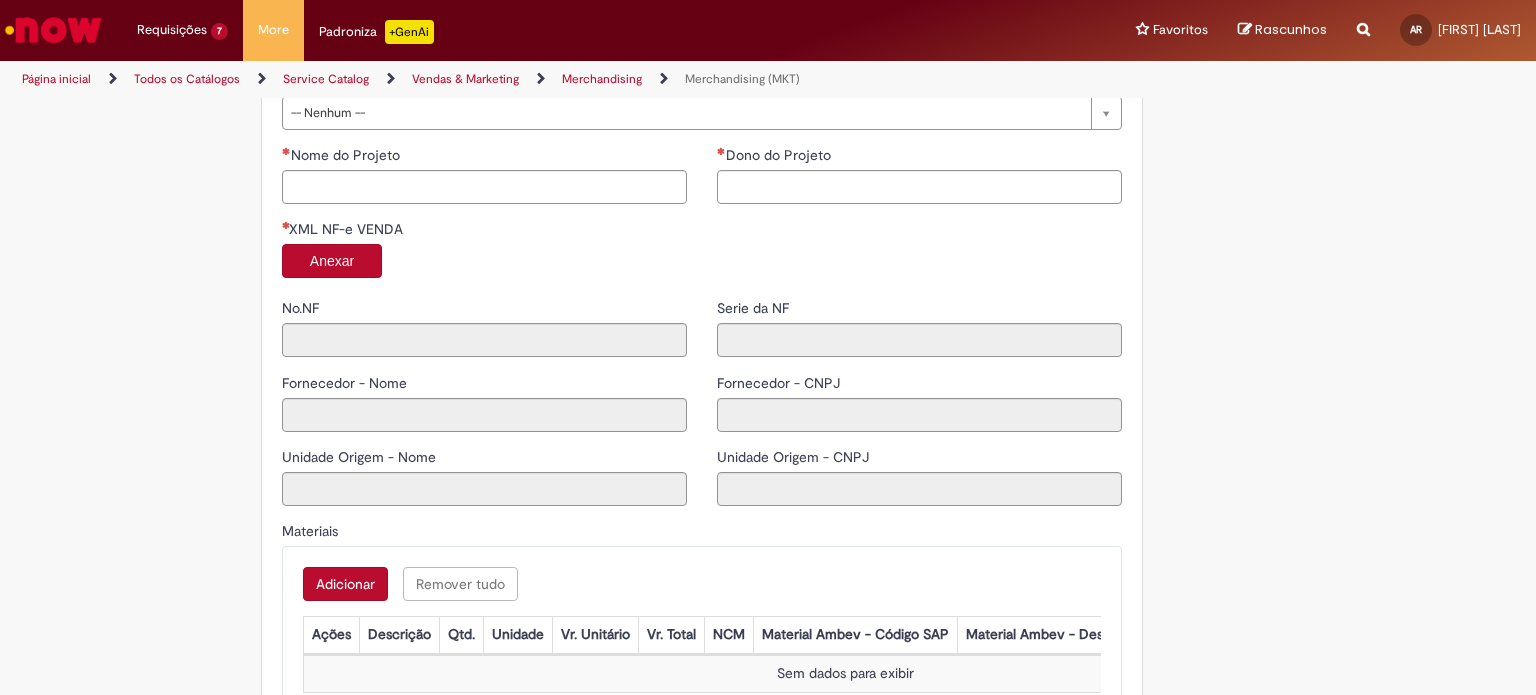 scroll, scrollTop: 1600, scrollLeft: 0, axis: vertical 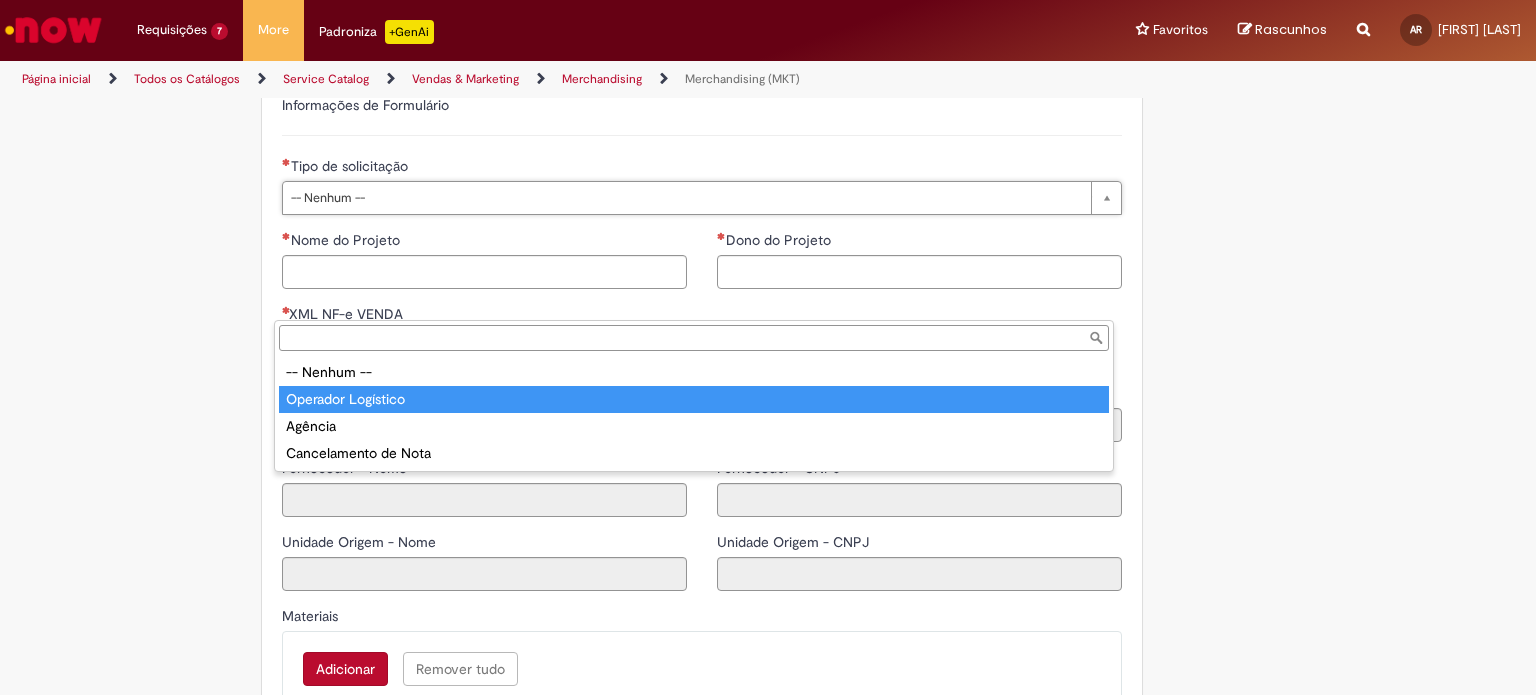 type on "**********" 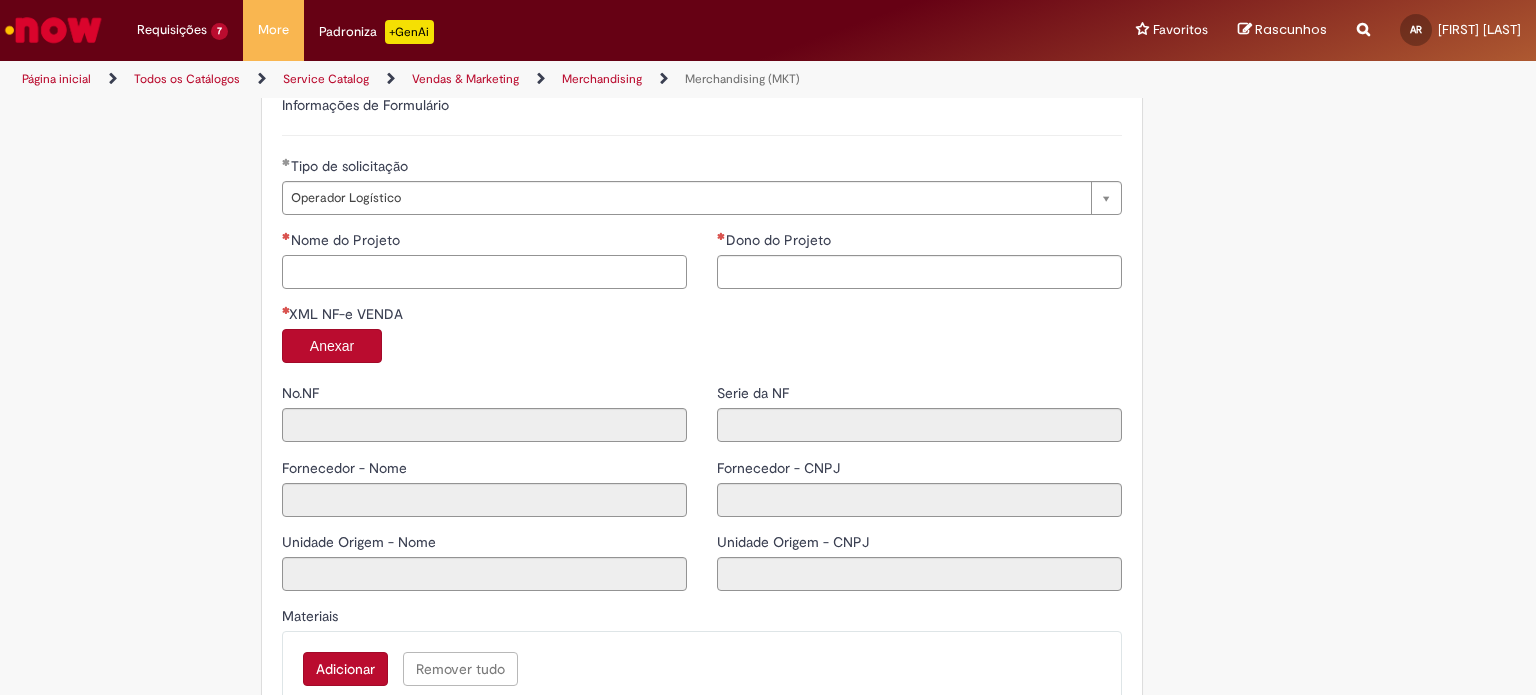 click on "Nome do Projeto" at bounding box center (484, 272) 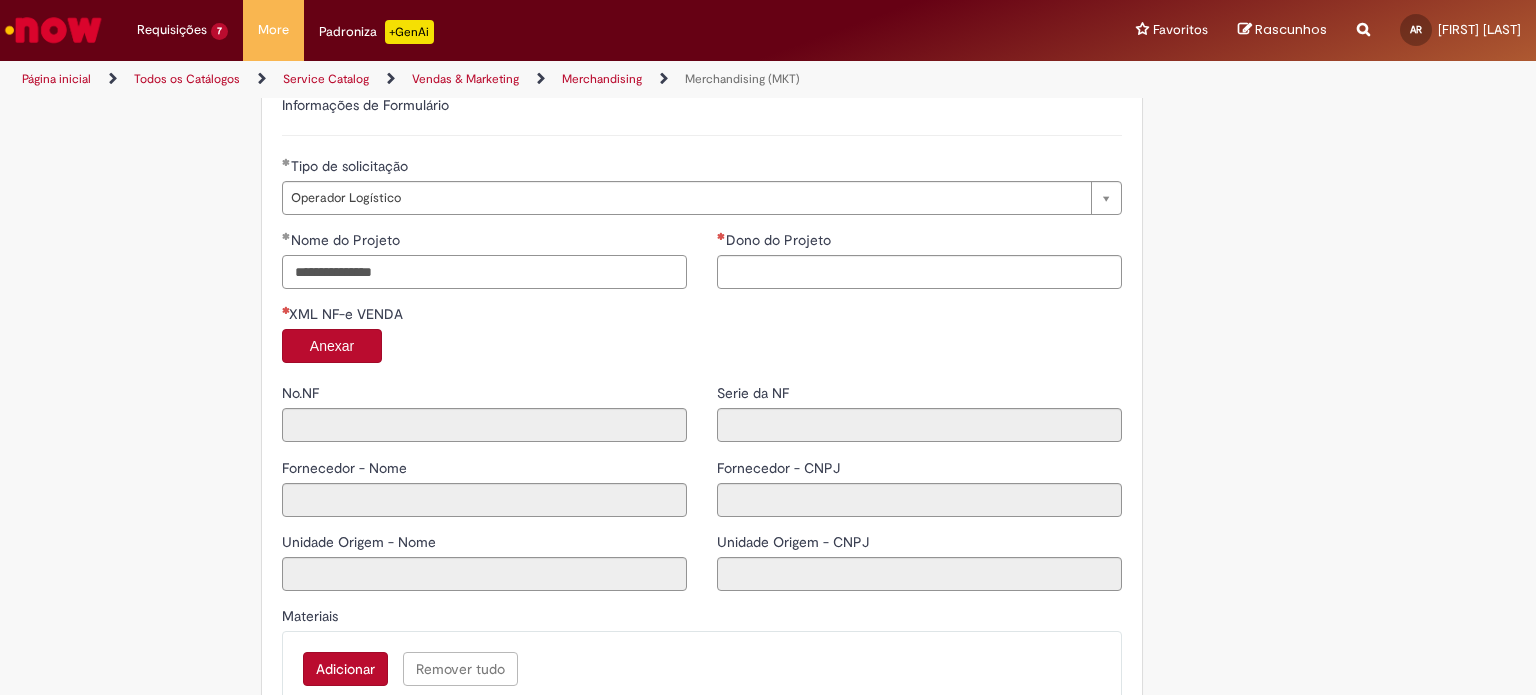 type on "**********" 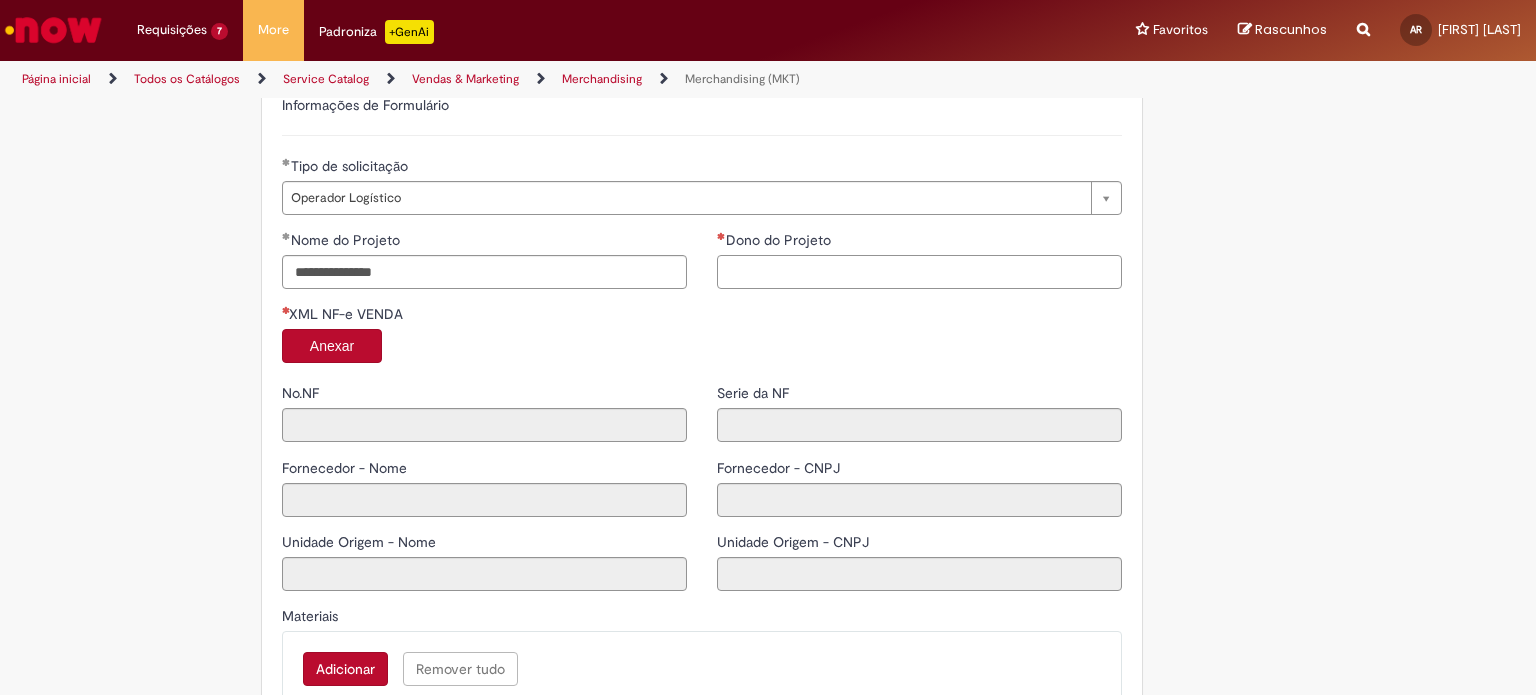 click on "Dono do Projeto" at bounding box center (919, 272) 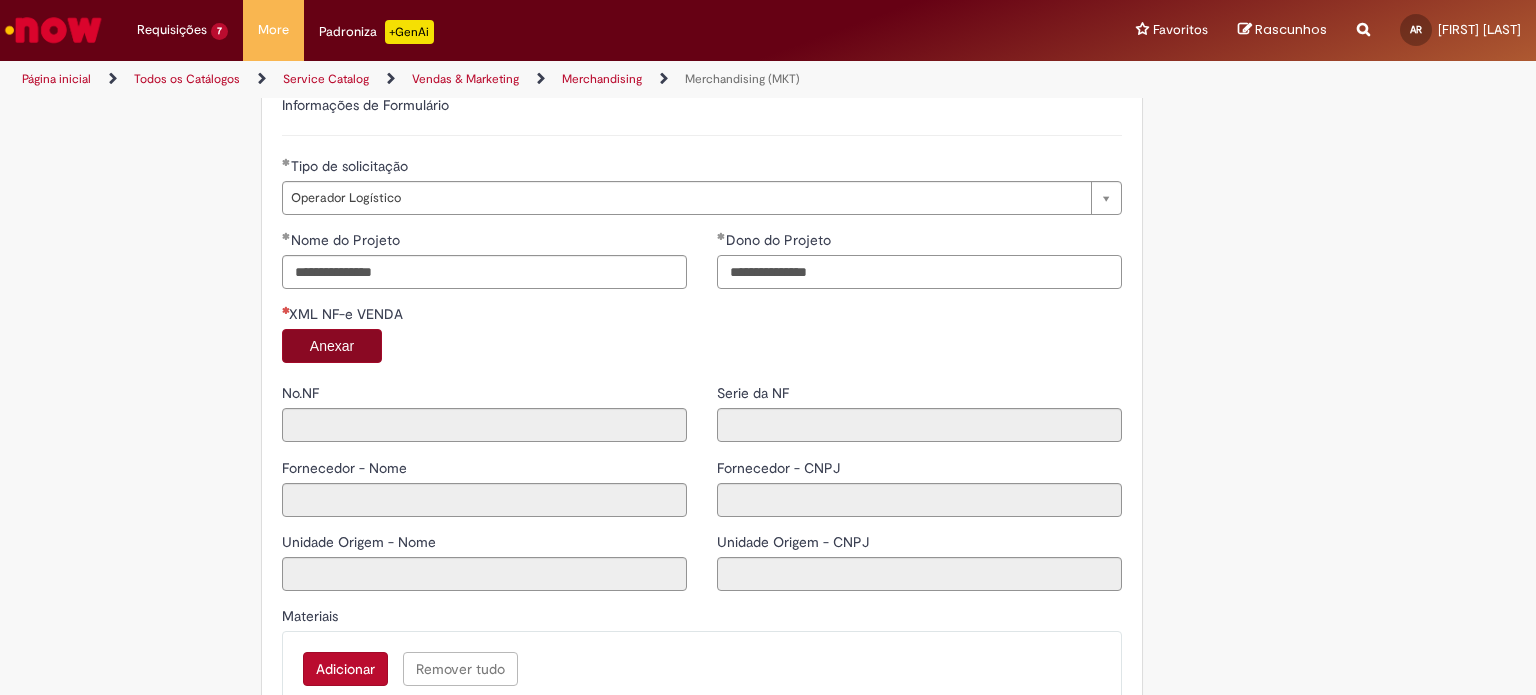 type on "**********" 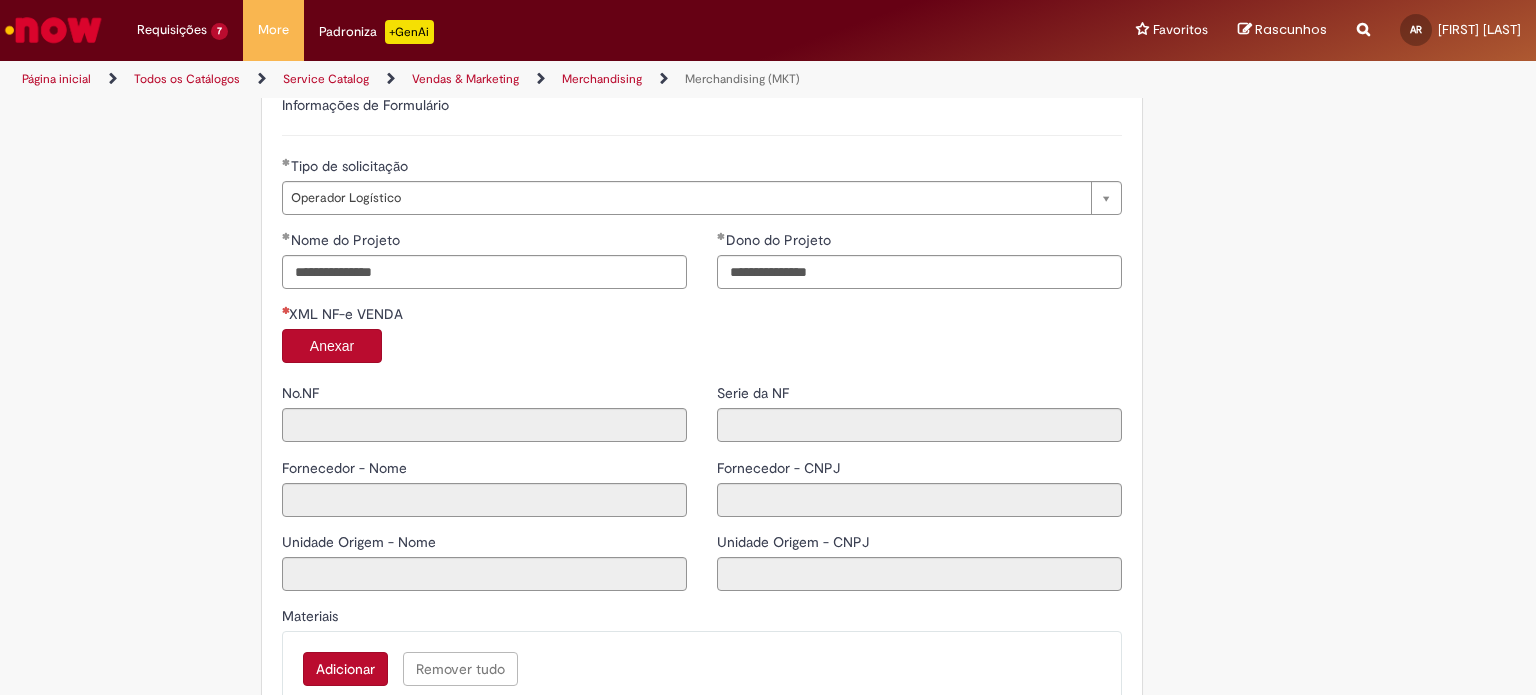 click on "Anexar" at bounding box center [332, 346] 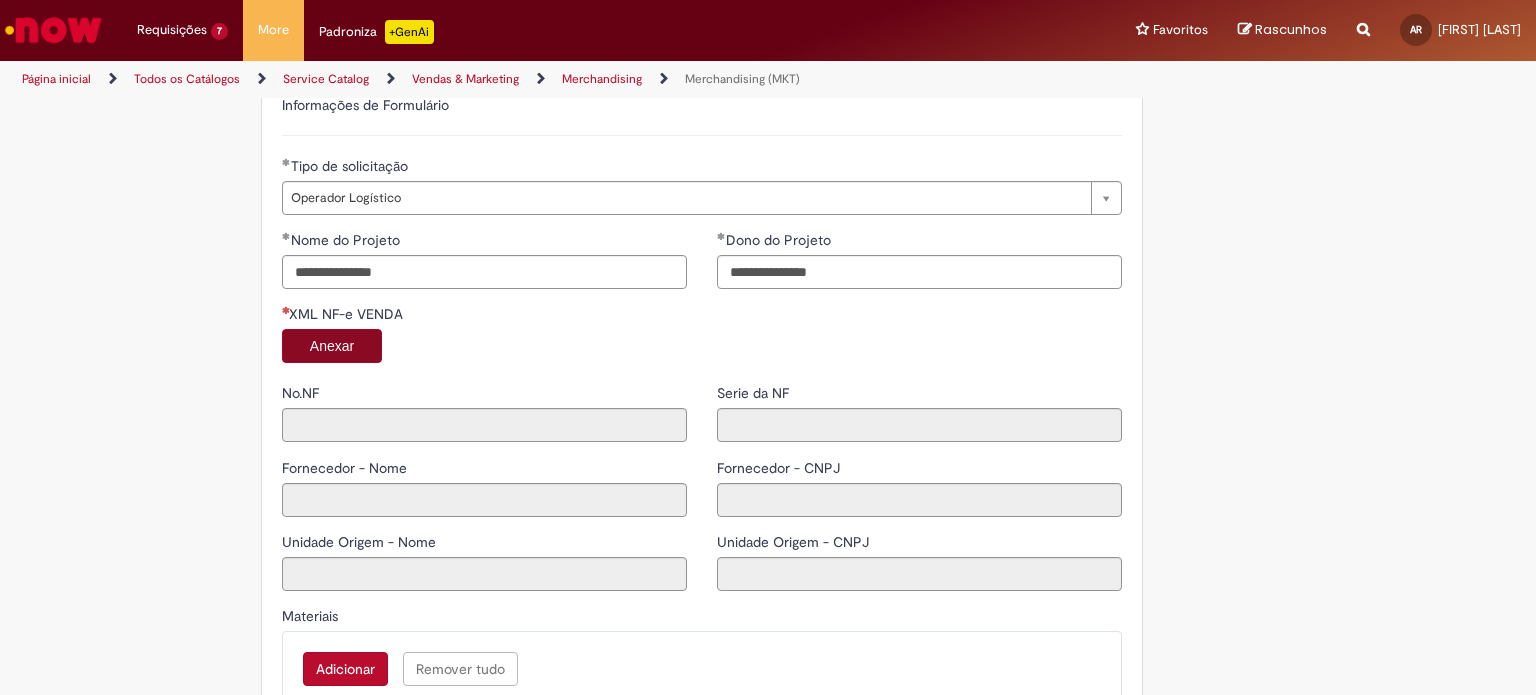 type on "*****" 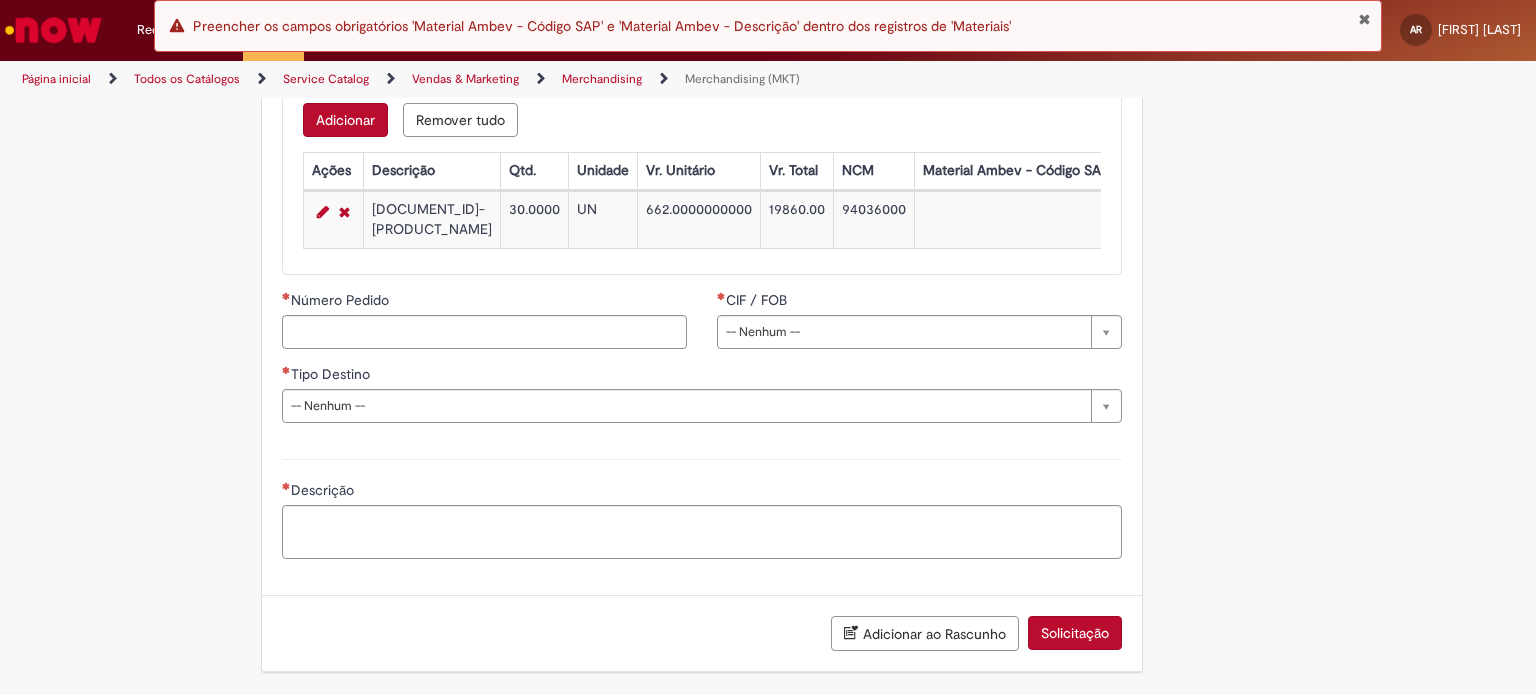 scroll, scrollTop: 2300, scrollLeft: 0, axis: vertical 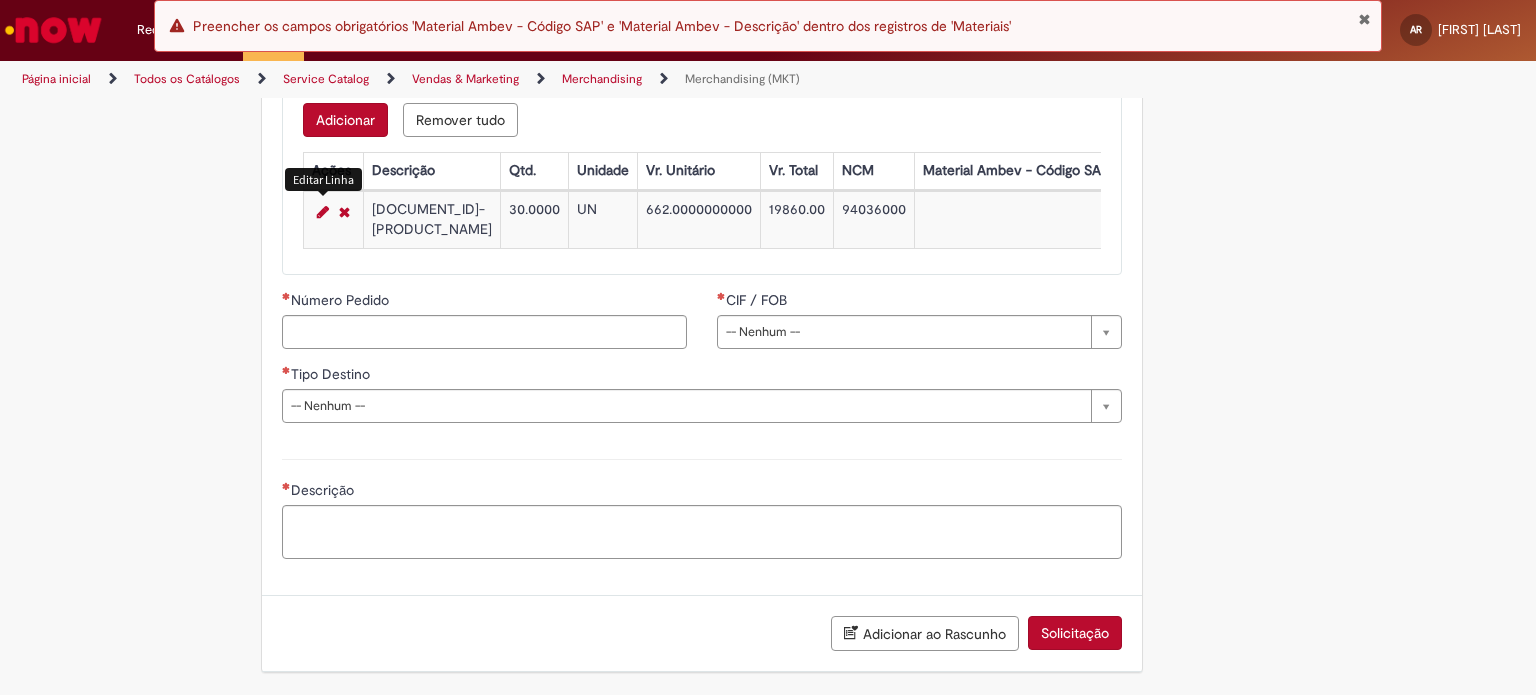 click at bounding box center (323, 212) 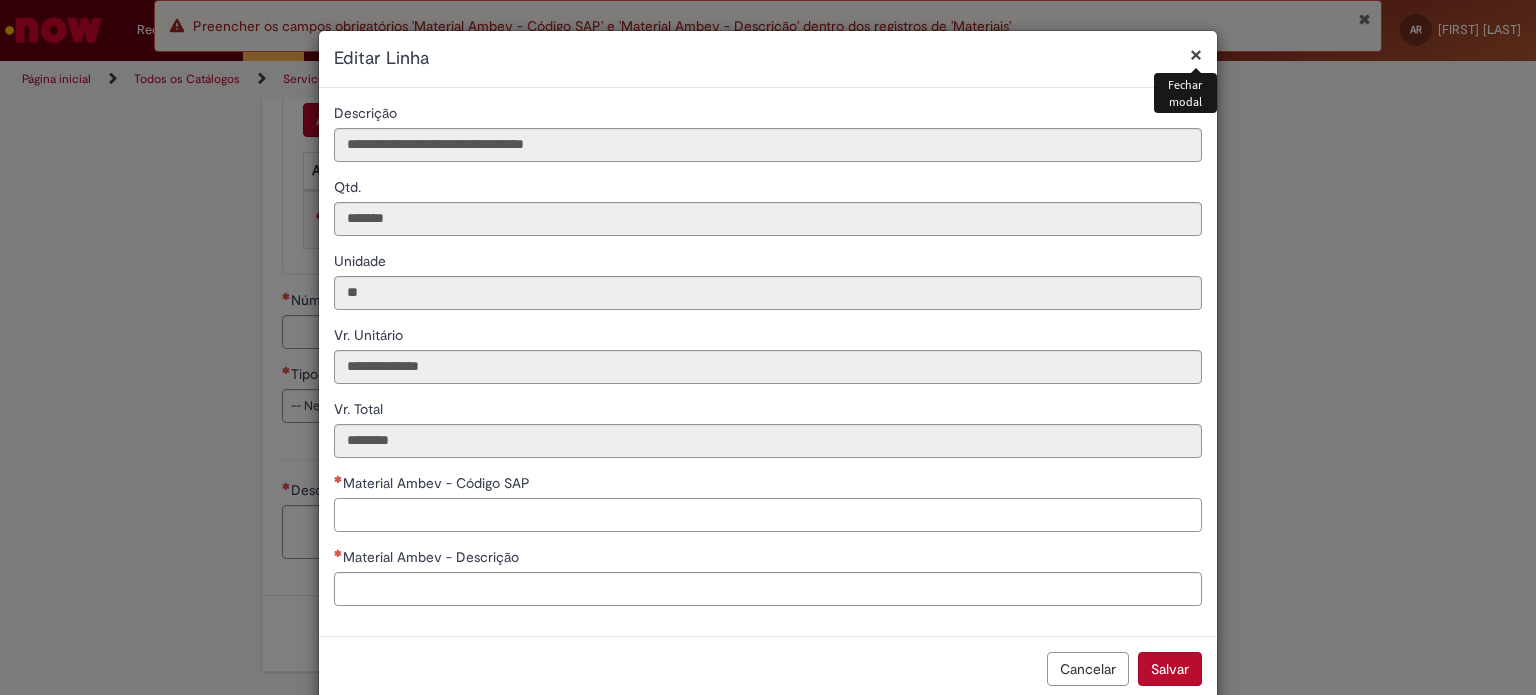 click on "Material Ambev - Código SAP" at bounding box center [768, 515] 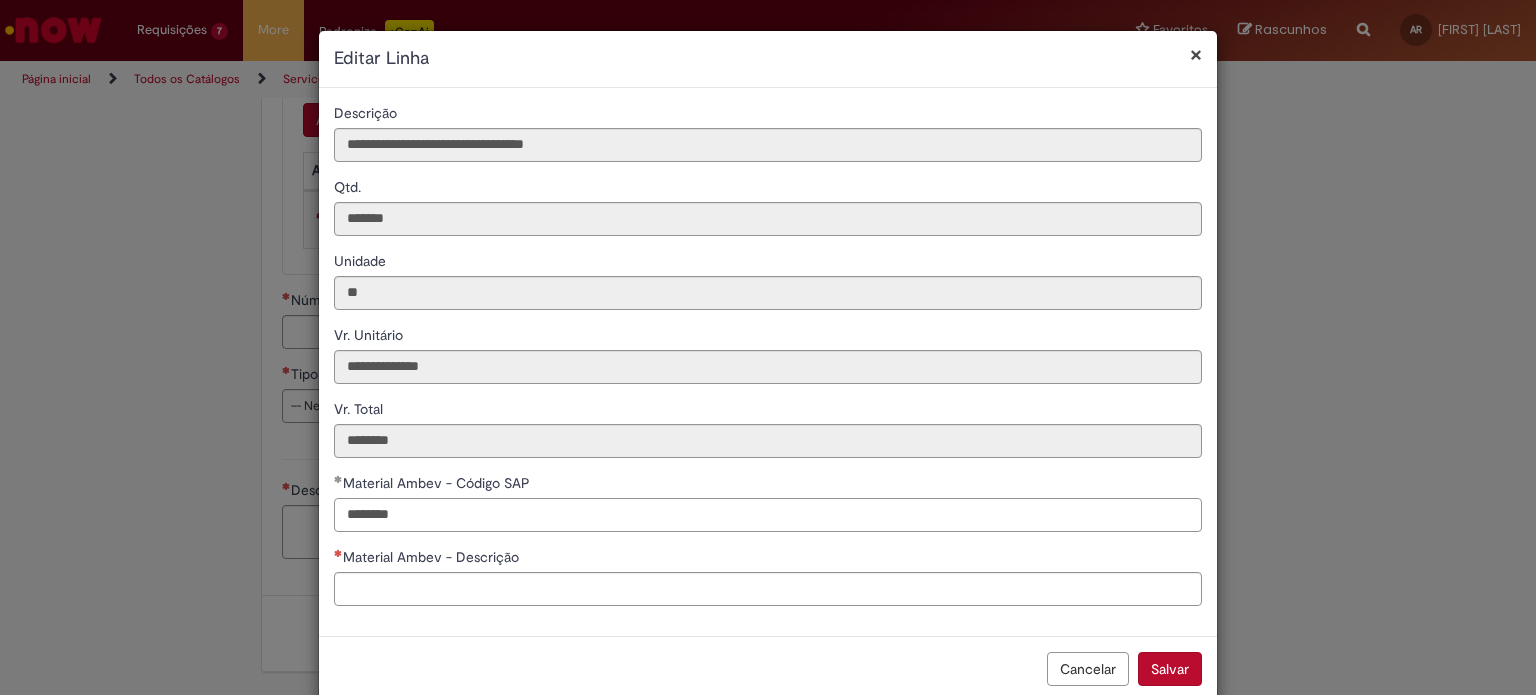 drag, startPoint x: 436, startPoint y: 507, endPoint x: 0, endPoint y: 534, distance: 436.8352 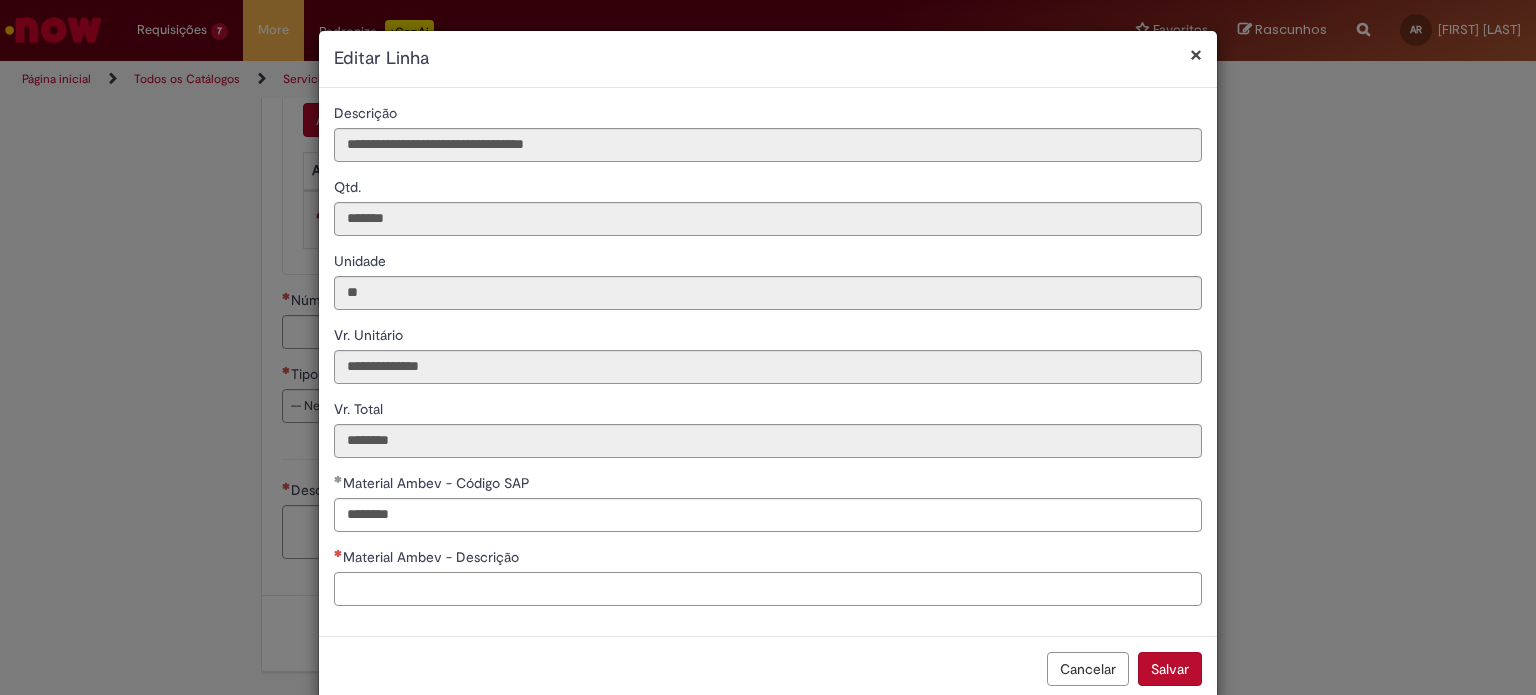 click on "Material Ambev - Descrição" at bounding box center [768, 589] 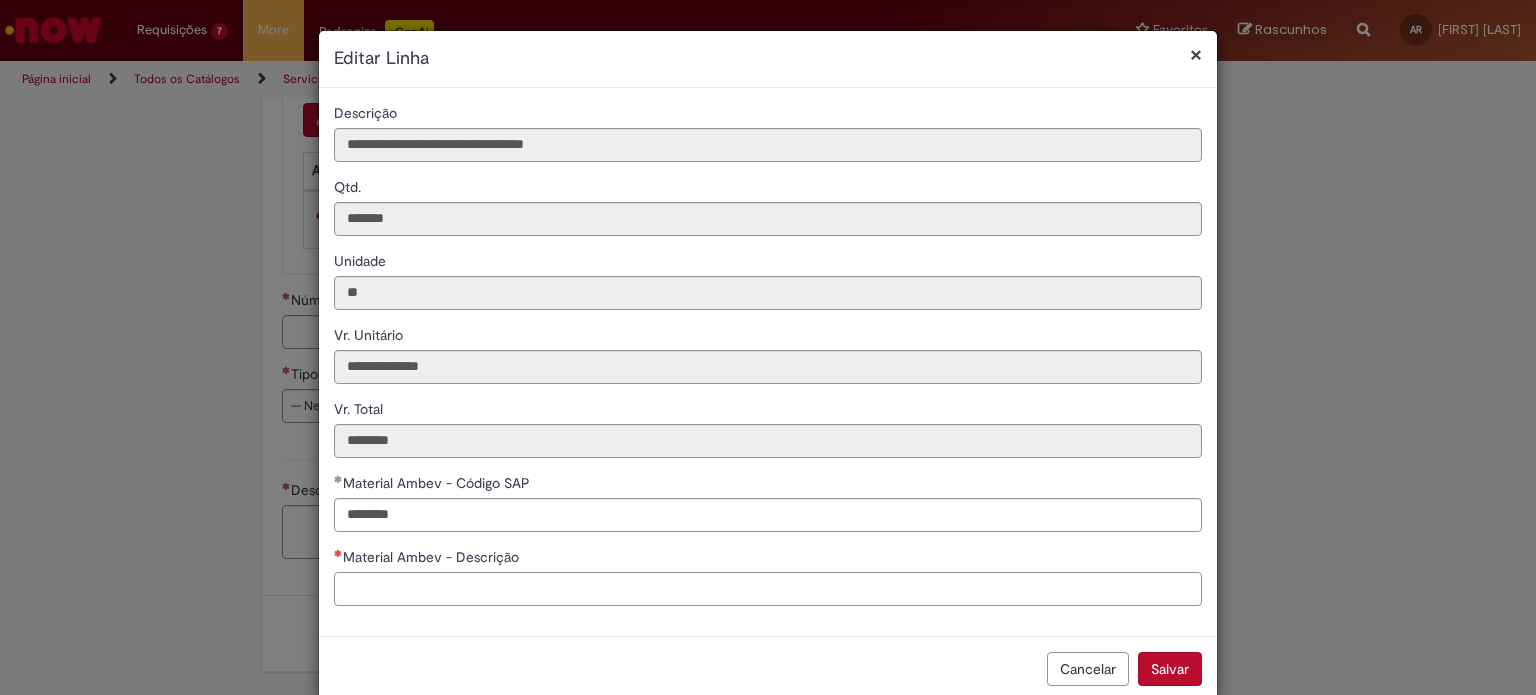 paste on "**********" 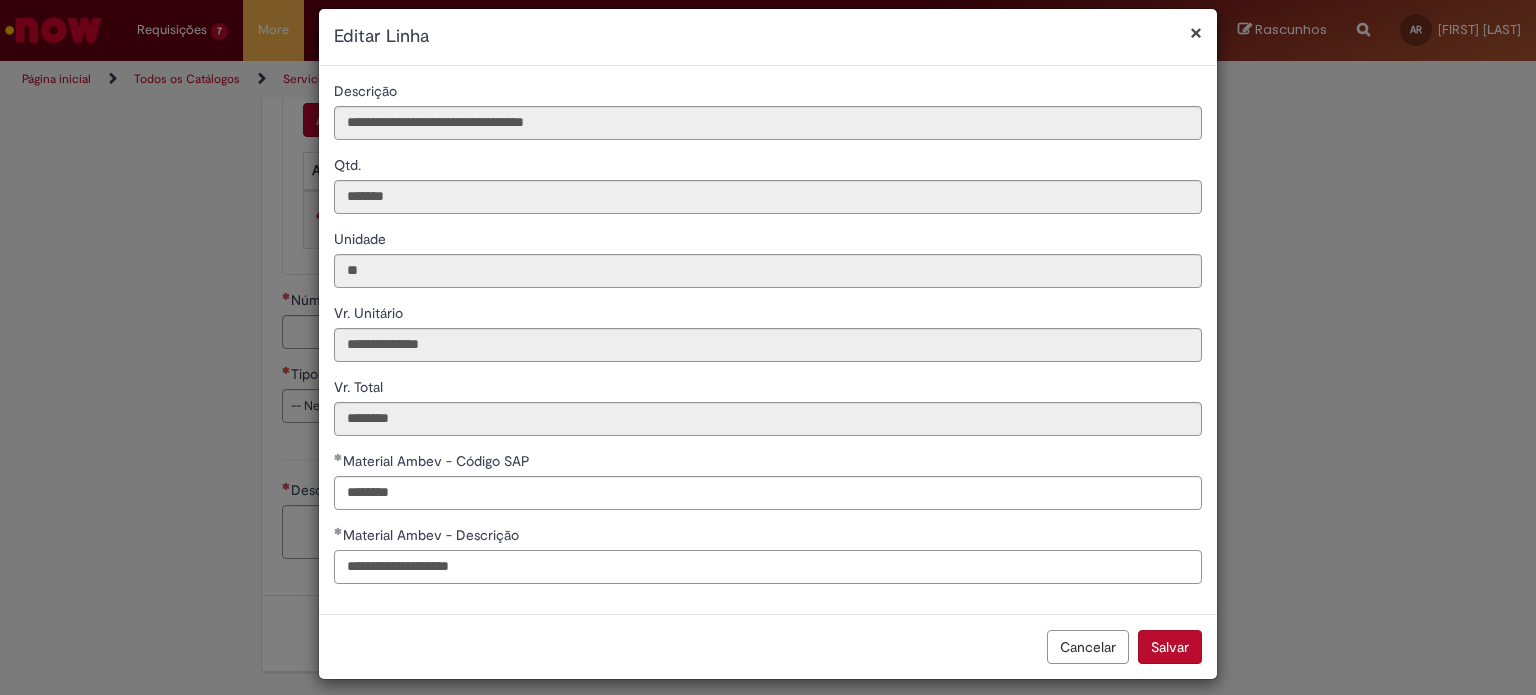 scroll, scrollTop: 35, scrollLeft: 0, axis: vertical 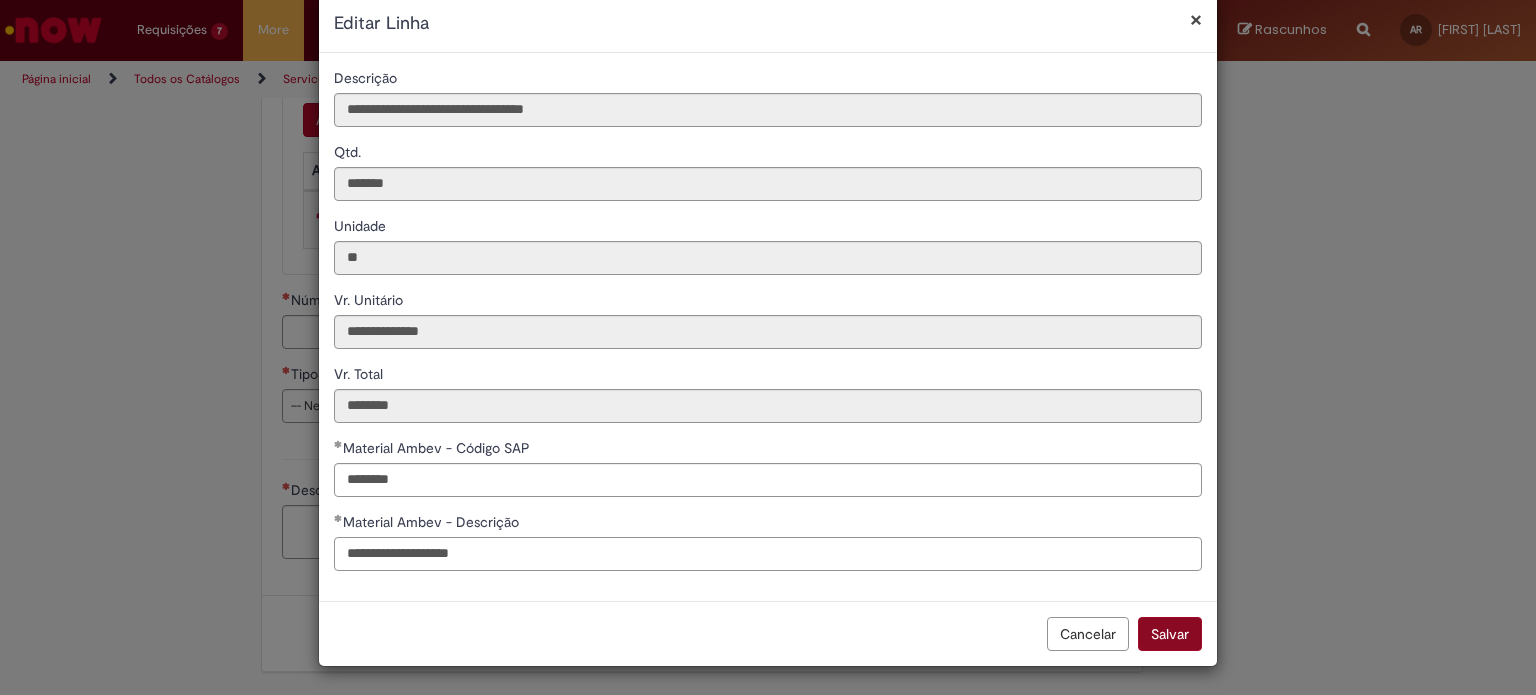 type on "**********" 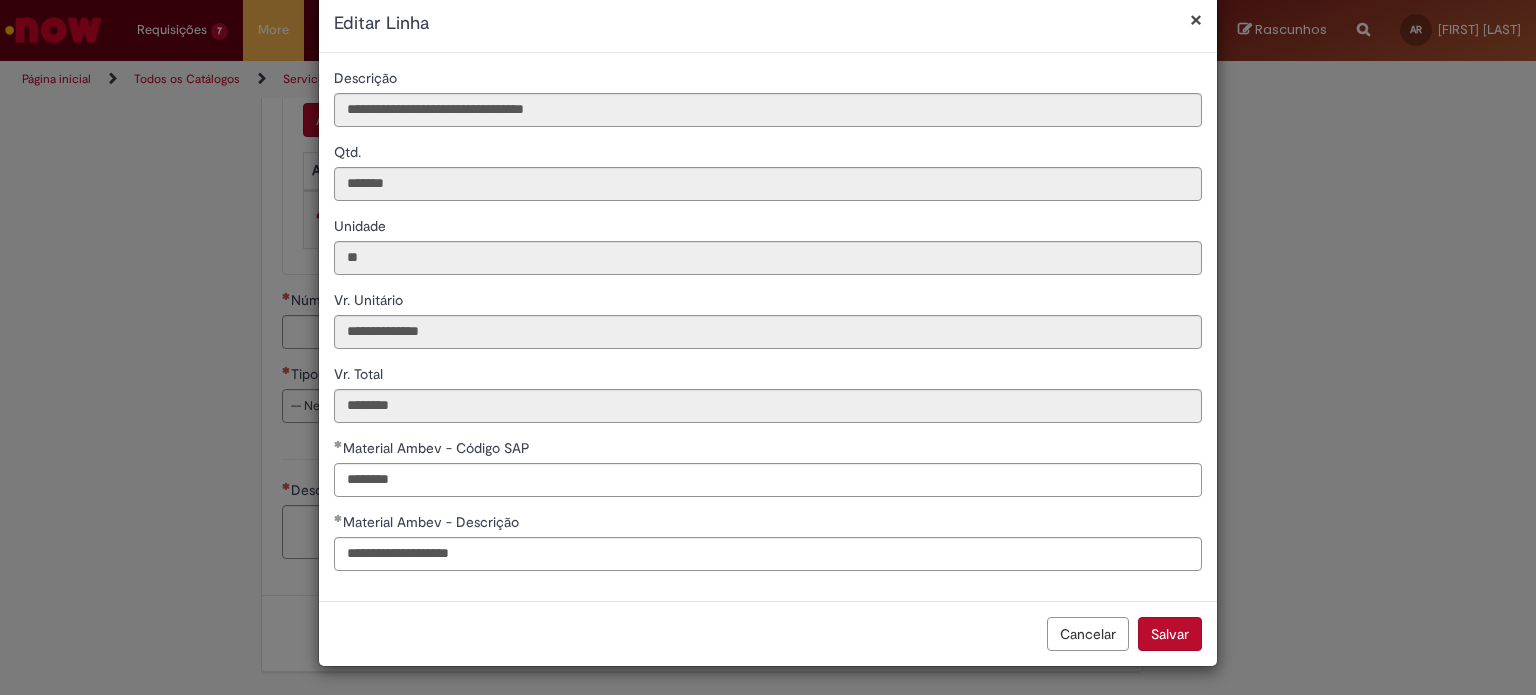 click on "Salvar" at bounding box center [1170, 634] 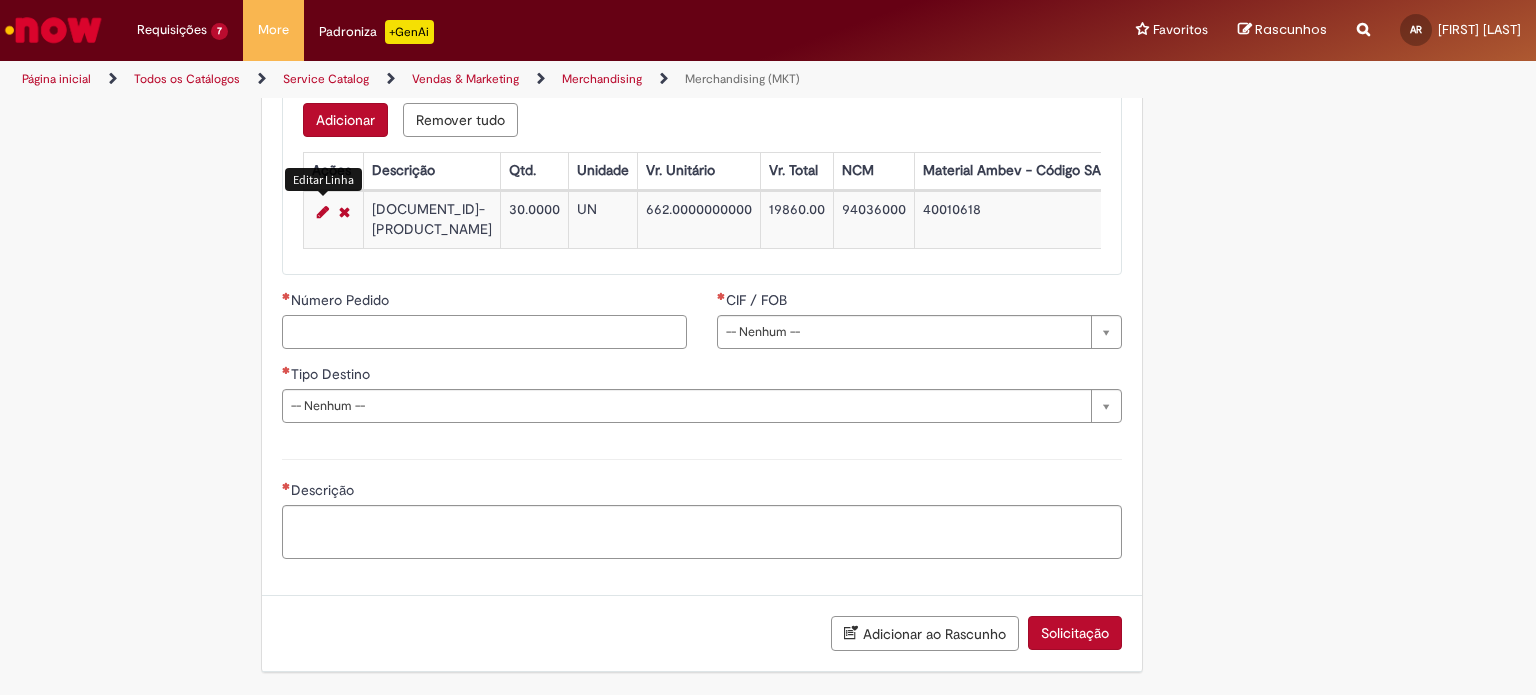 click on "Número Pedido" at bounding box center (484, 332) 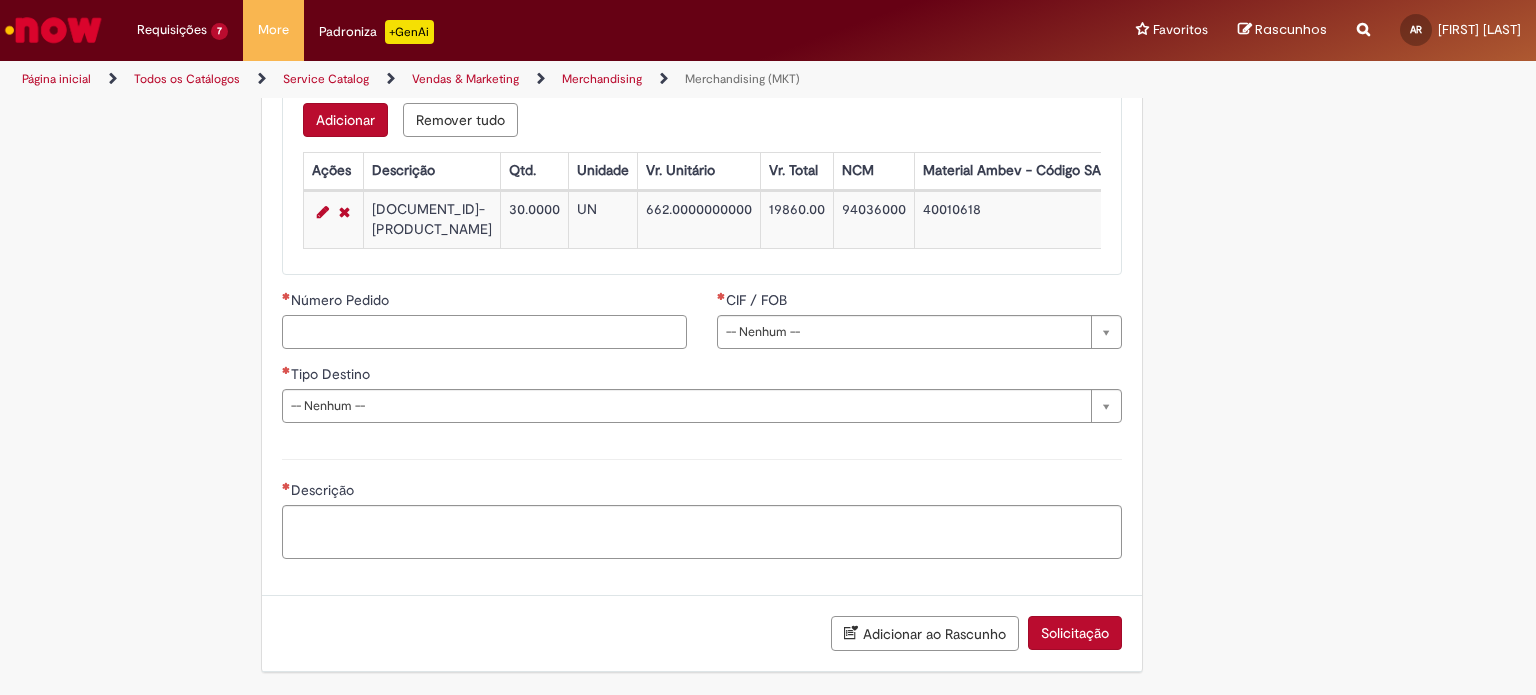 paste on "**********" 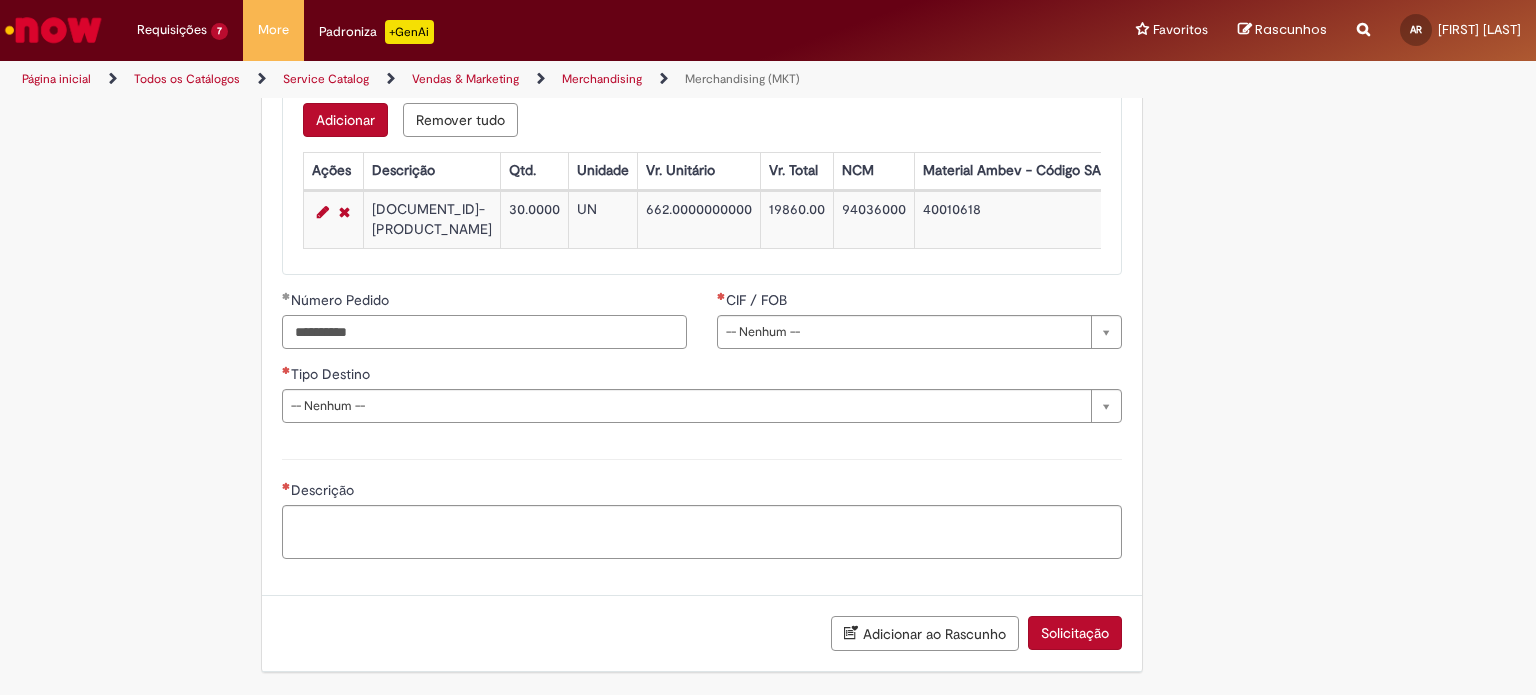 type on "**********" 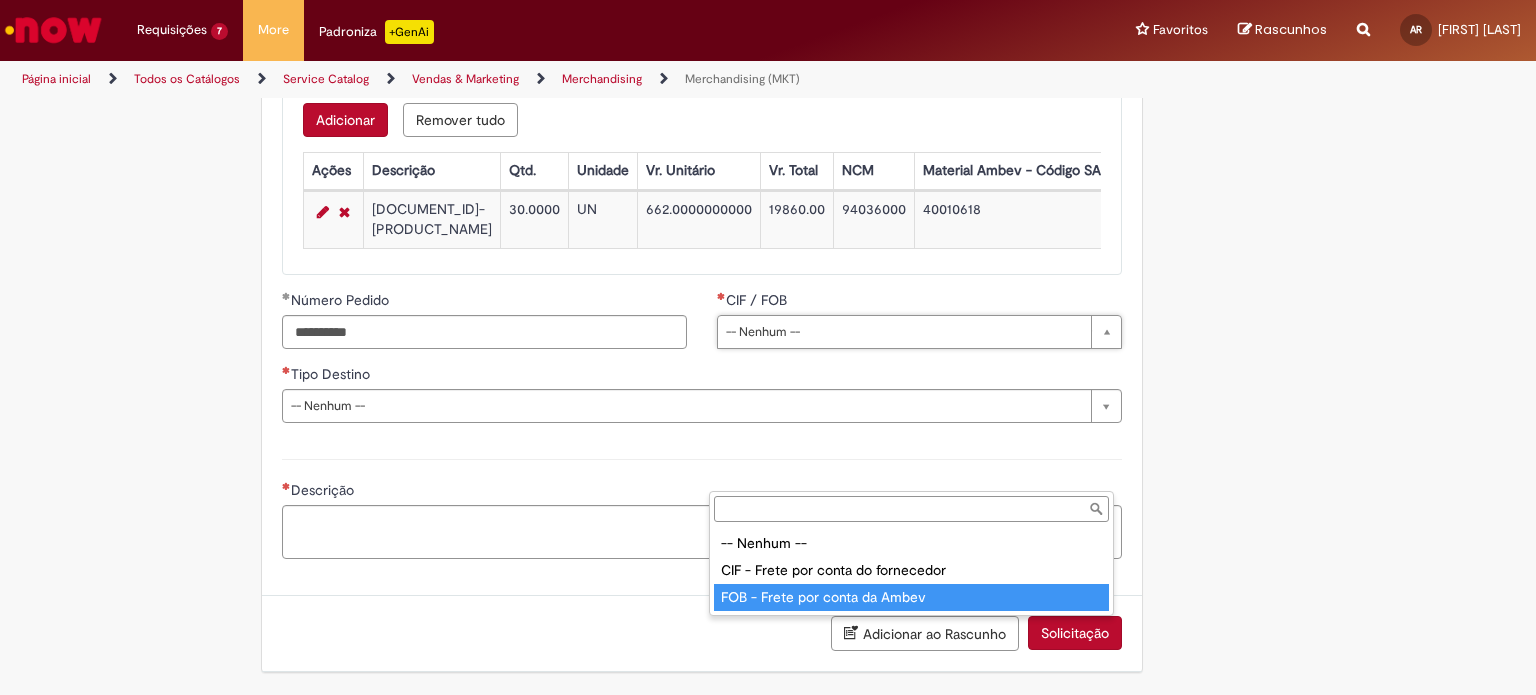 type on "**********" 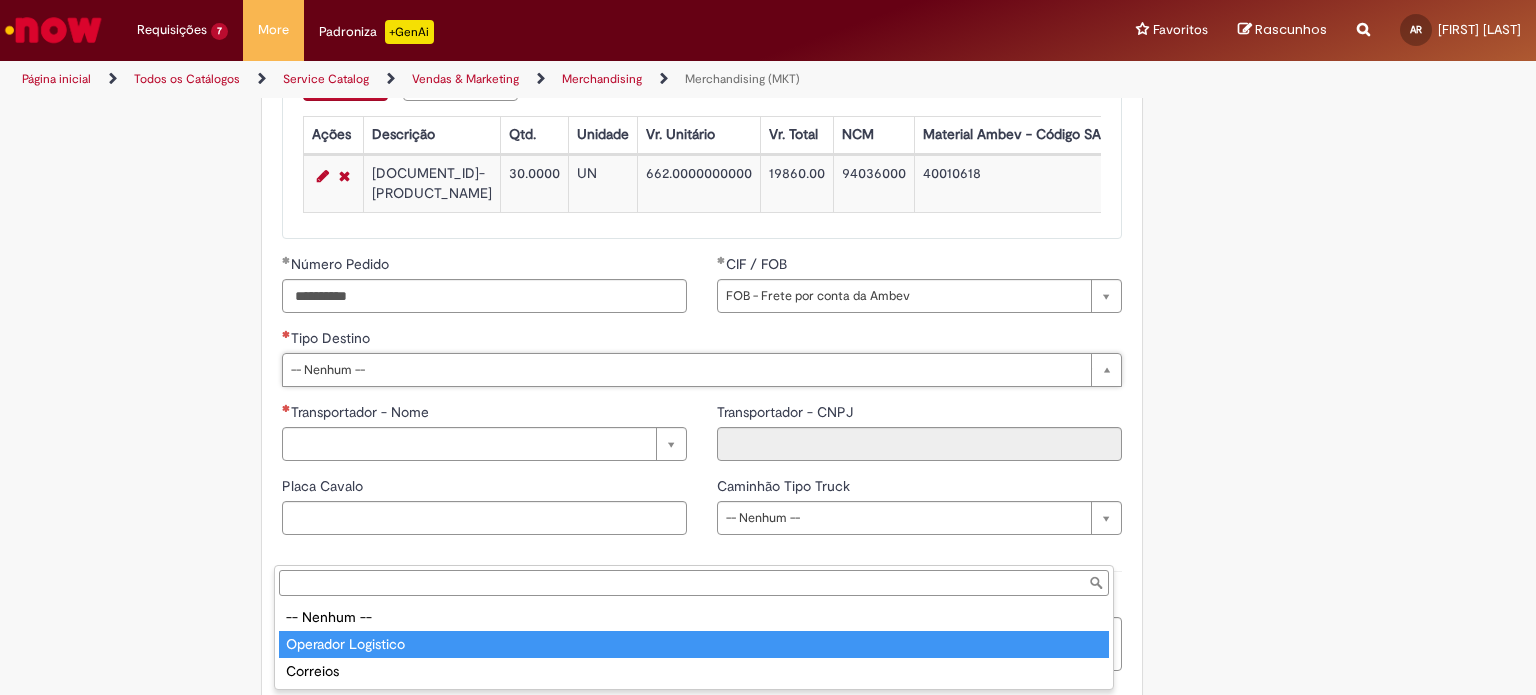 type on "**********" 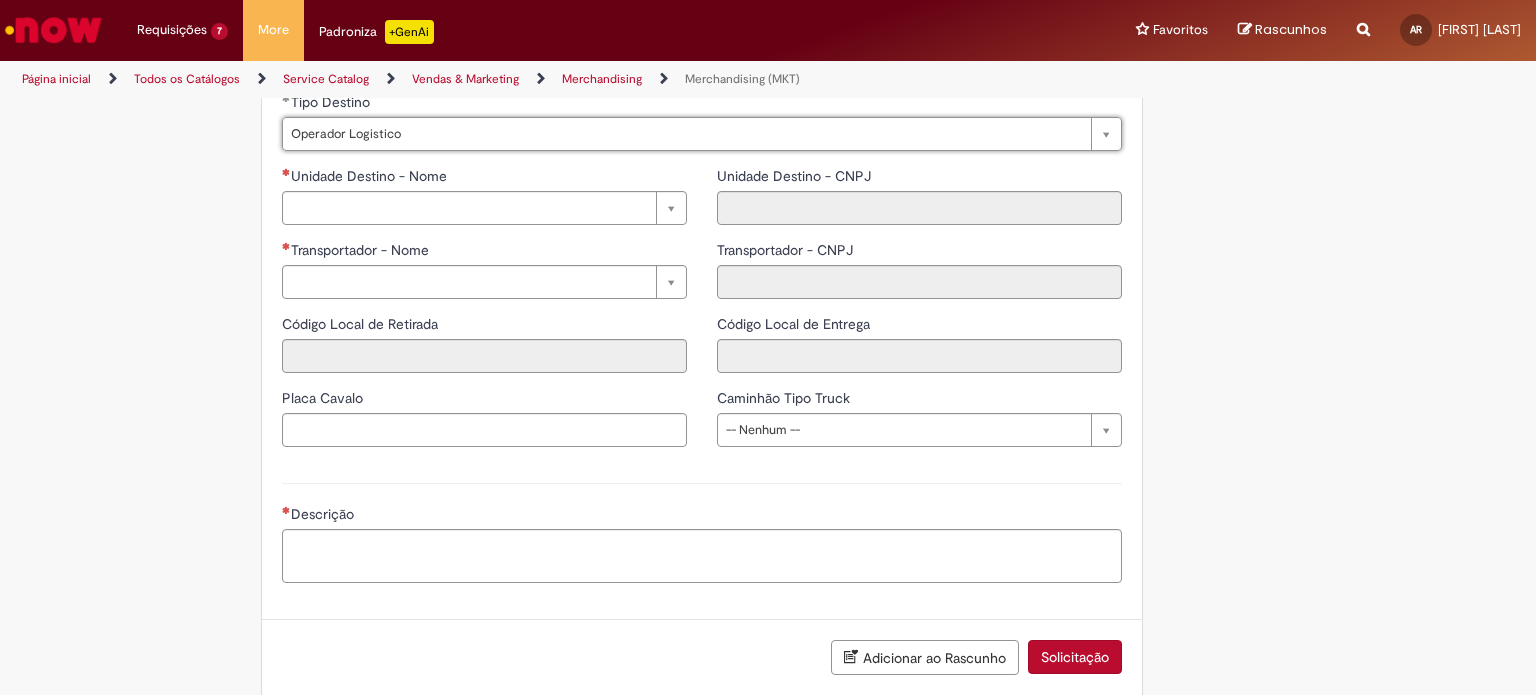 scroll, scrollTop: 2600, scrollLeft: 0, axis: vertical 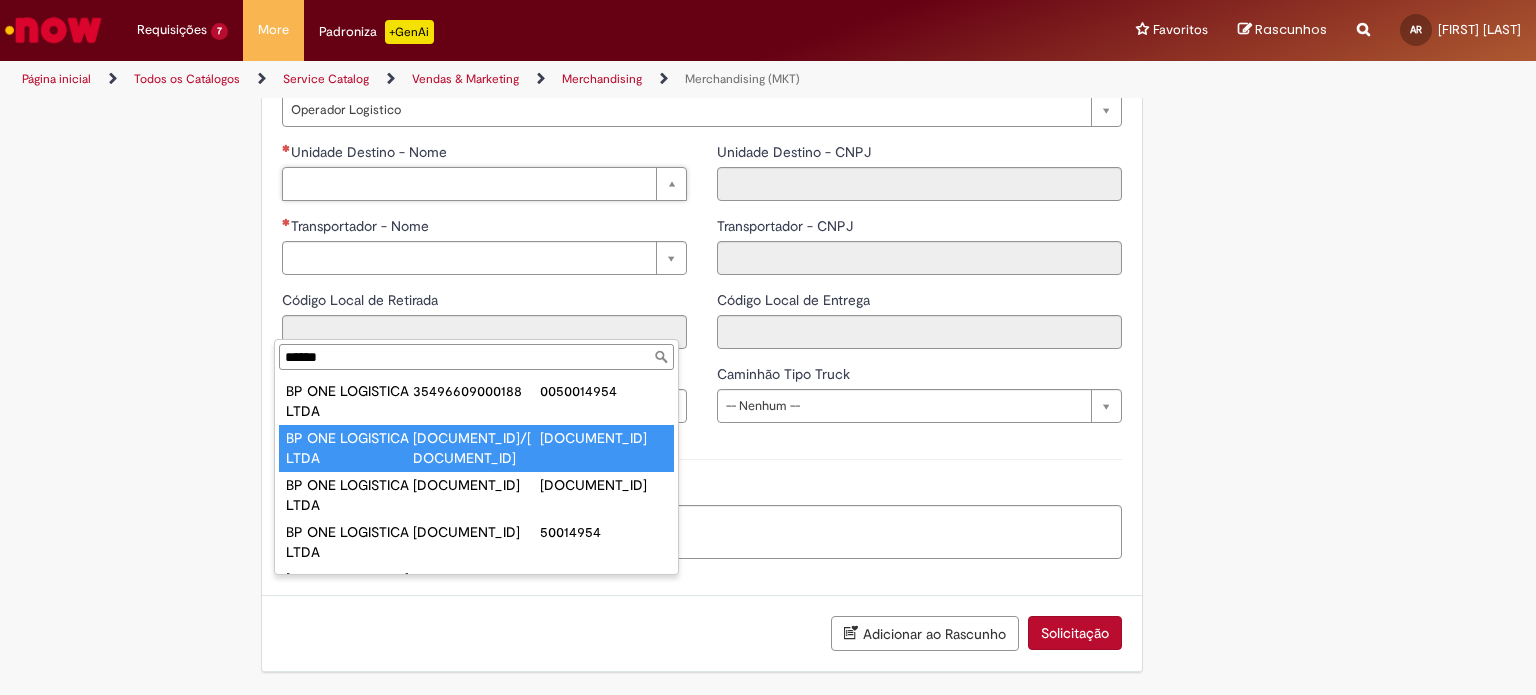 type on "******" 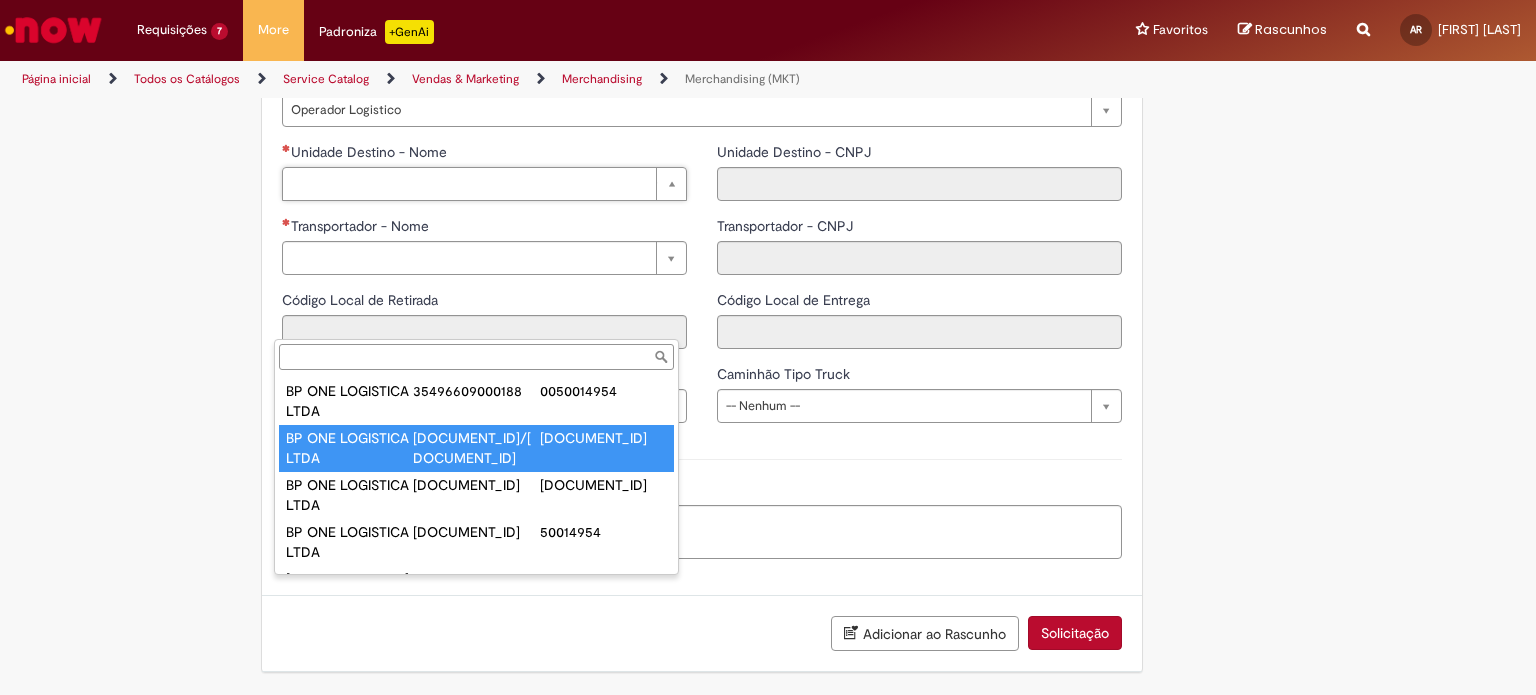 type on "**********" 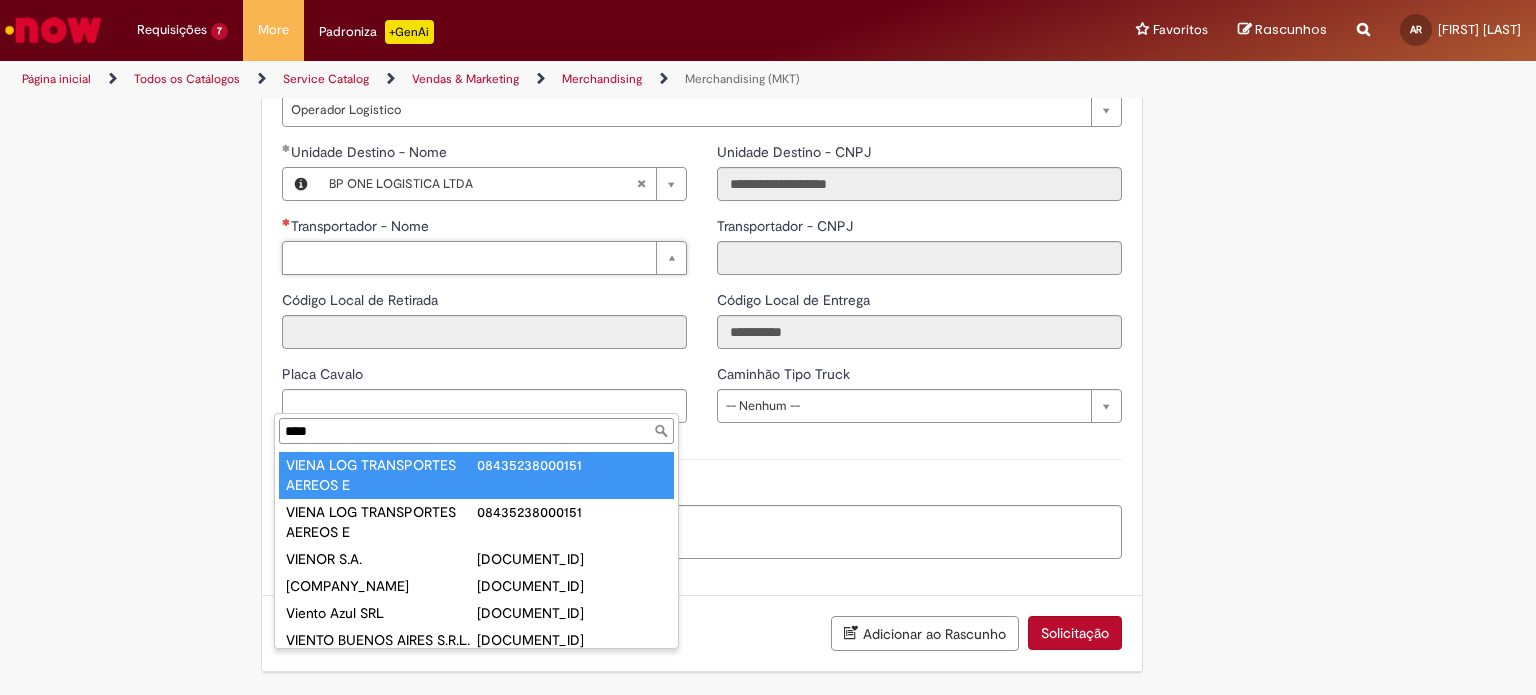 type on "****" 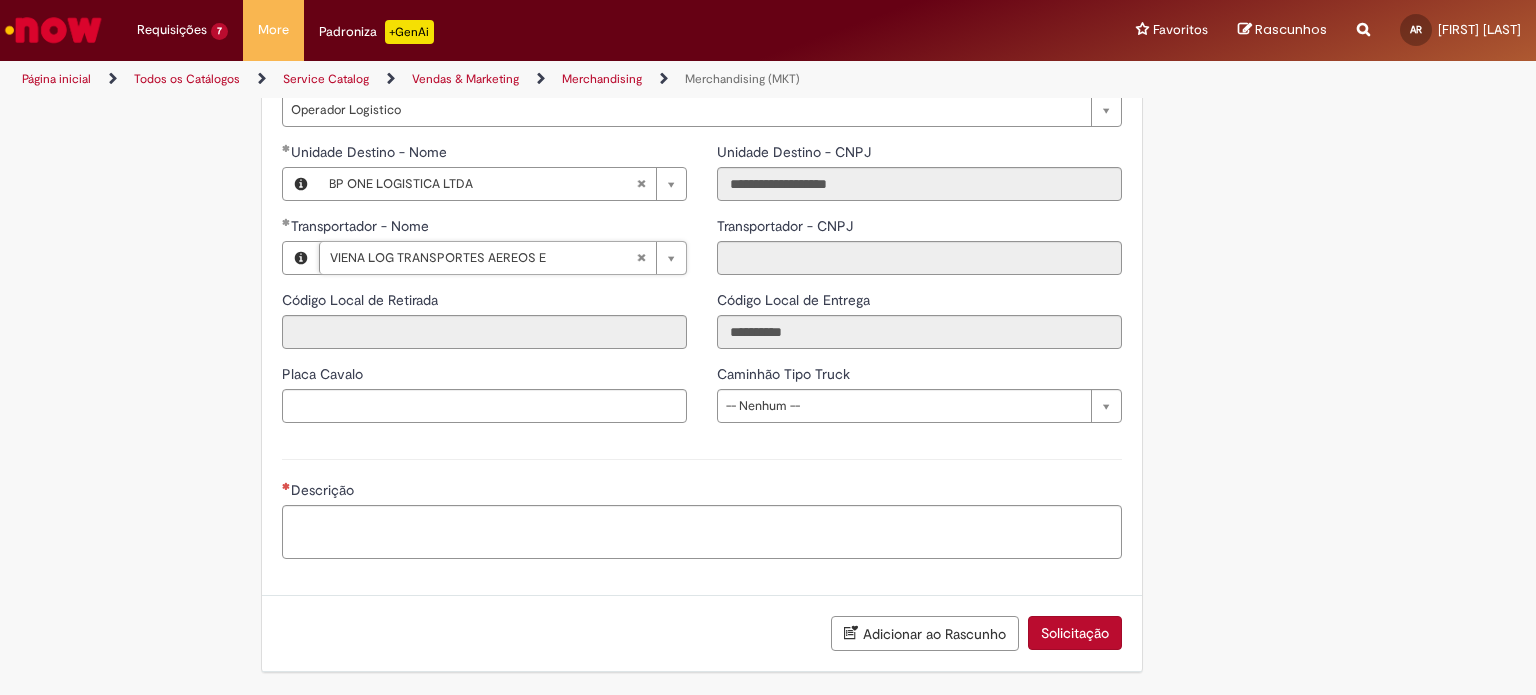type on "**********" 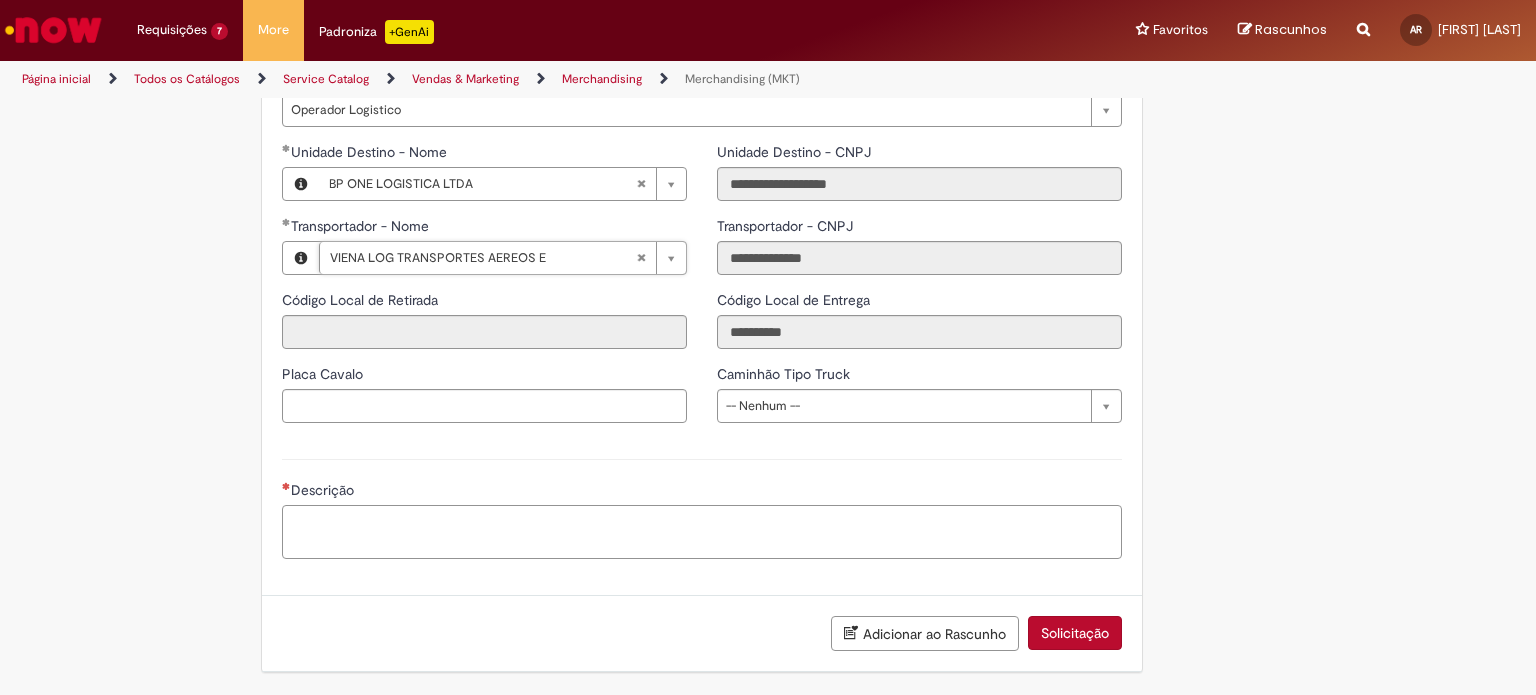 click on "Descrição" at bounding box center [702, 532] 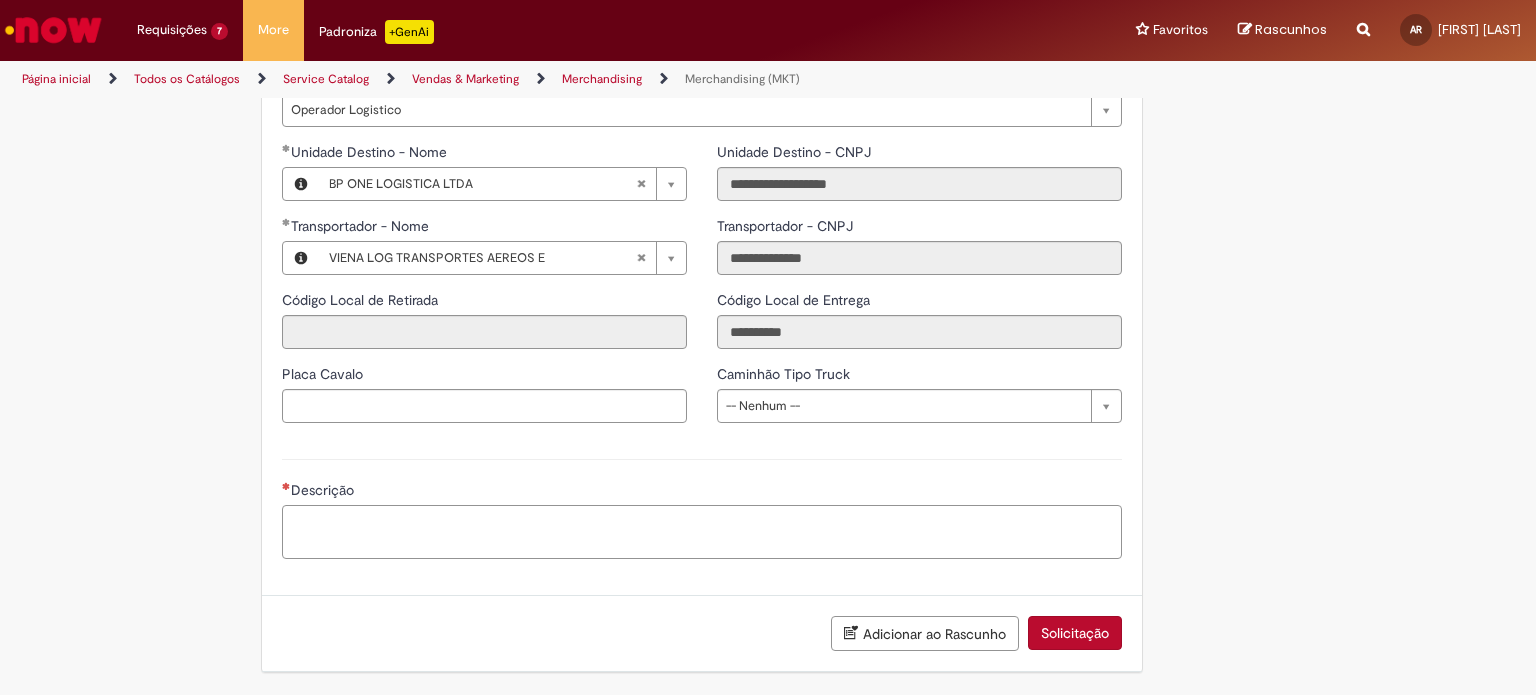 type on "*" 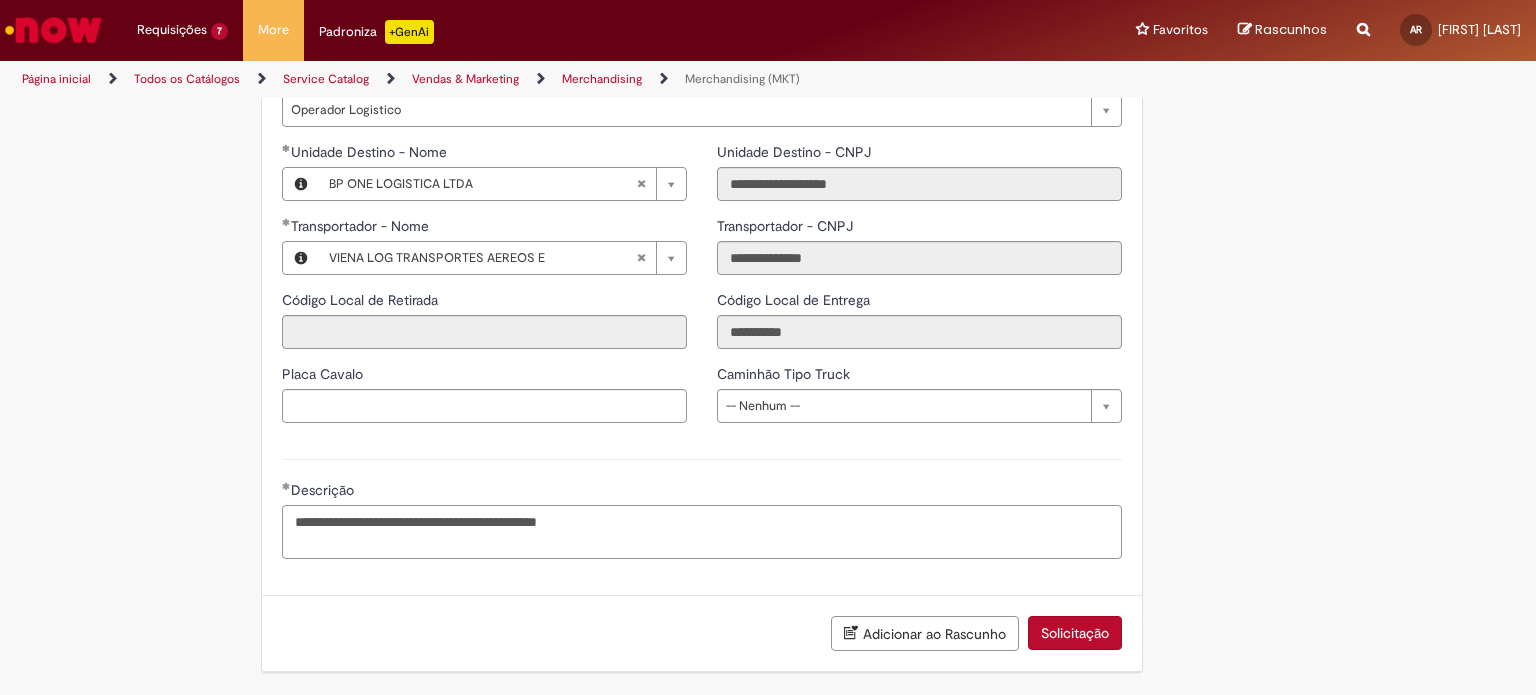 scroll, scrollTop: 2740, scrollLeft: 0, axis: vertical 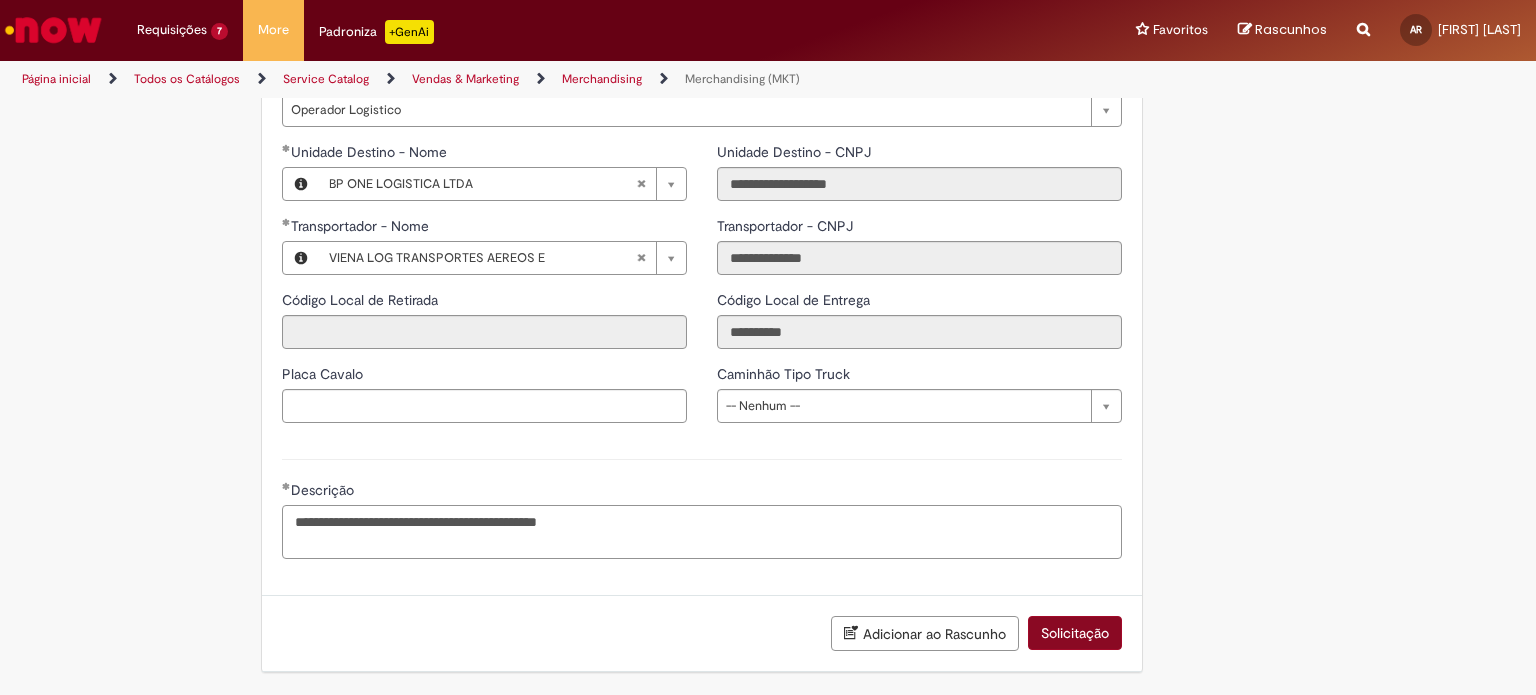 type on "**********" 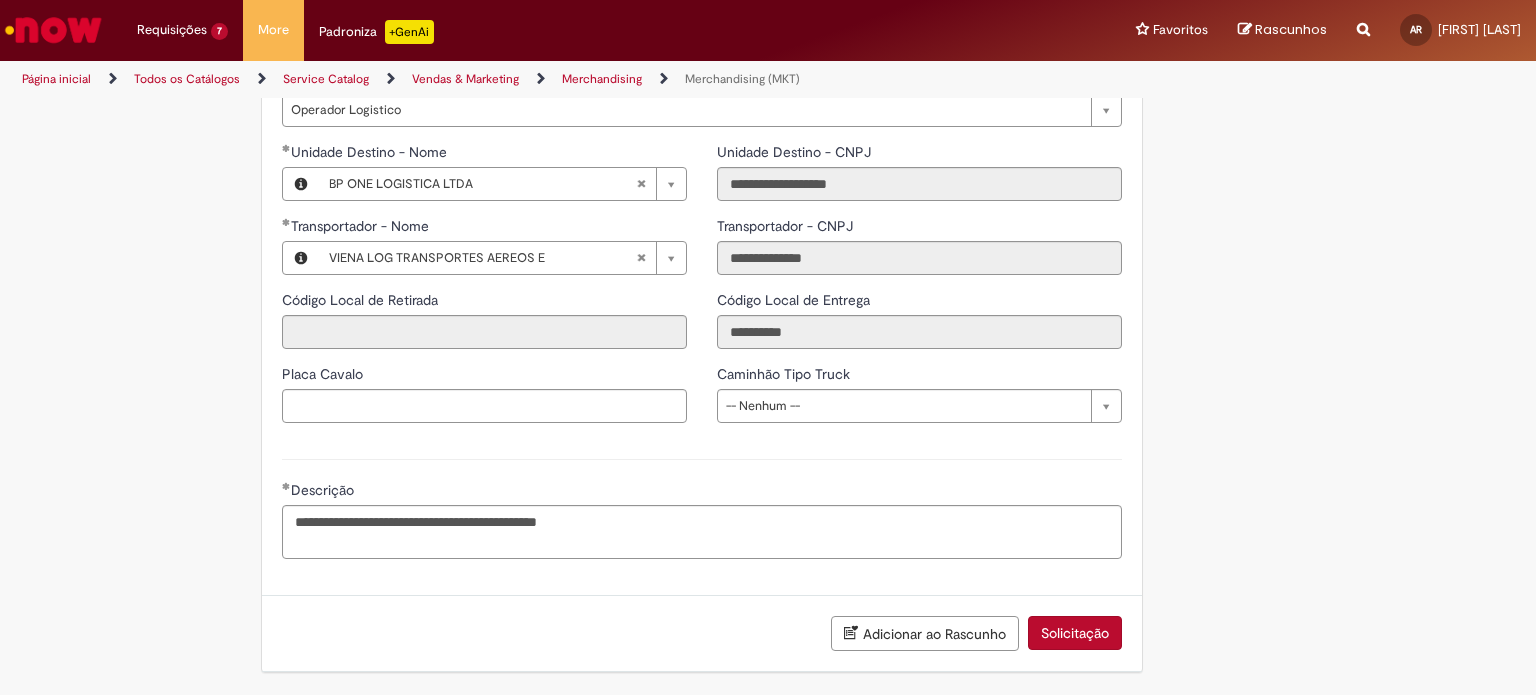 click on "Solicitação" at bounding box center [1075, 633] 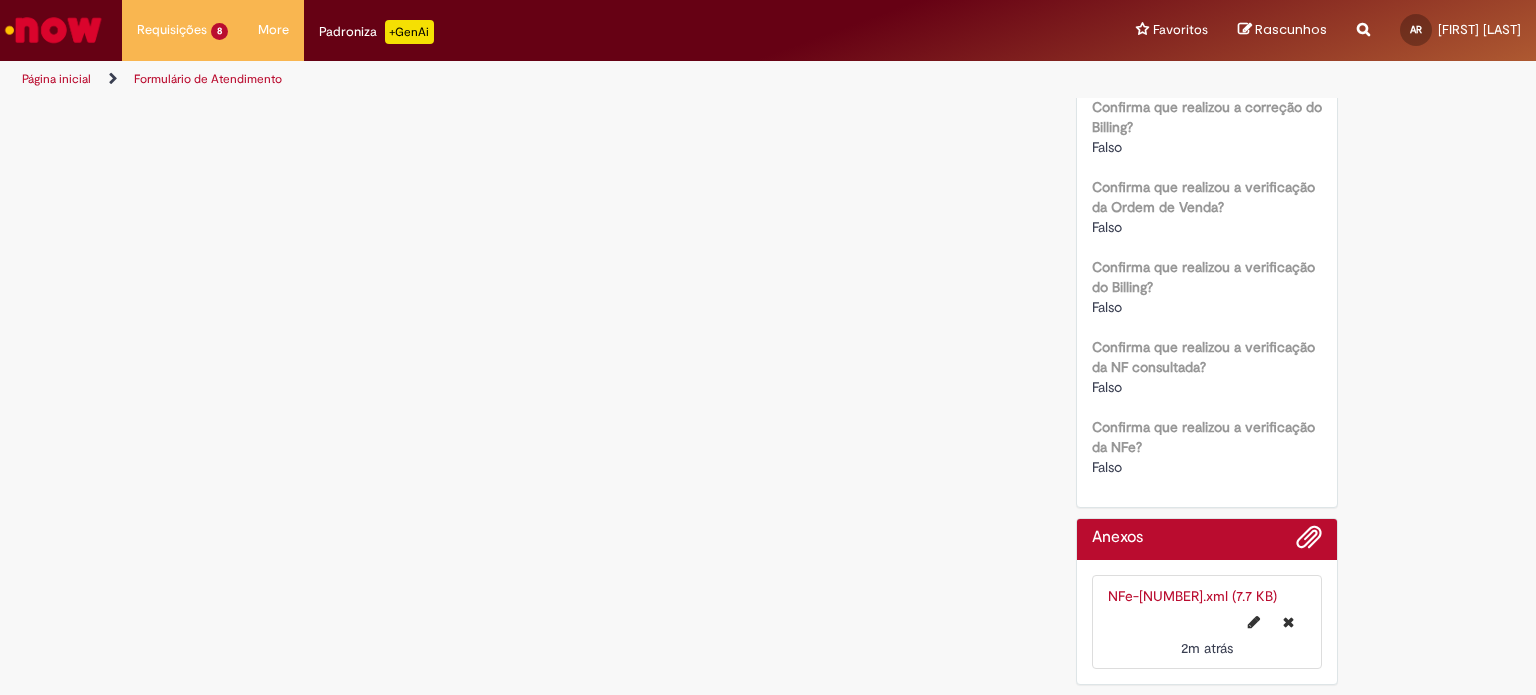 scroll, scrollTop: 0, scrollLeft: 0, axis: both 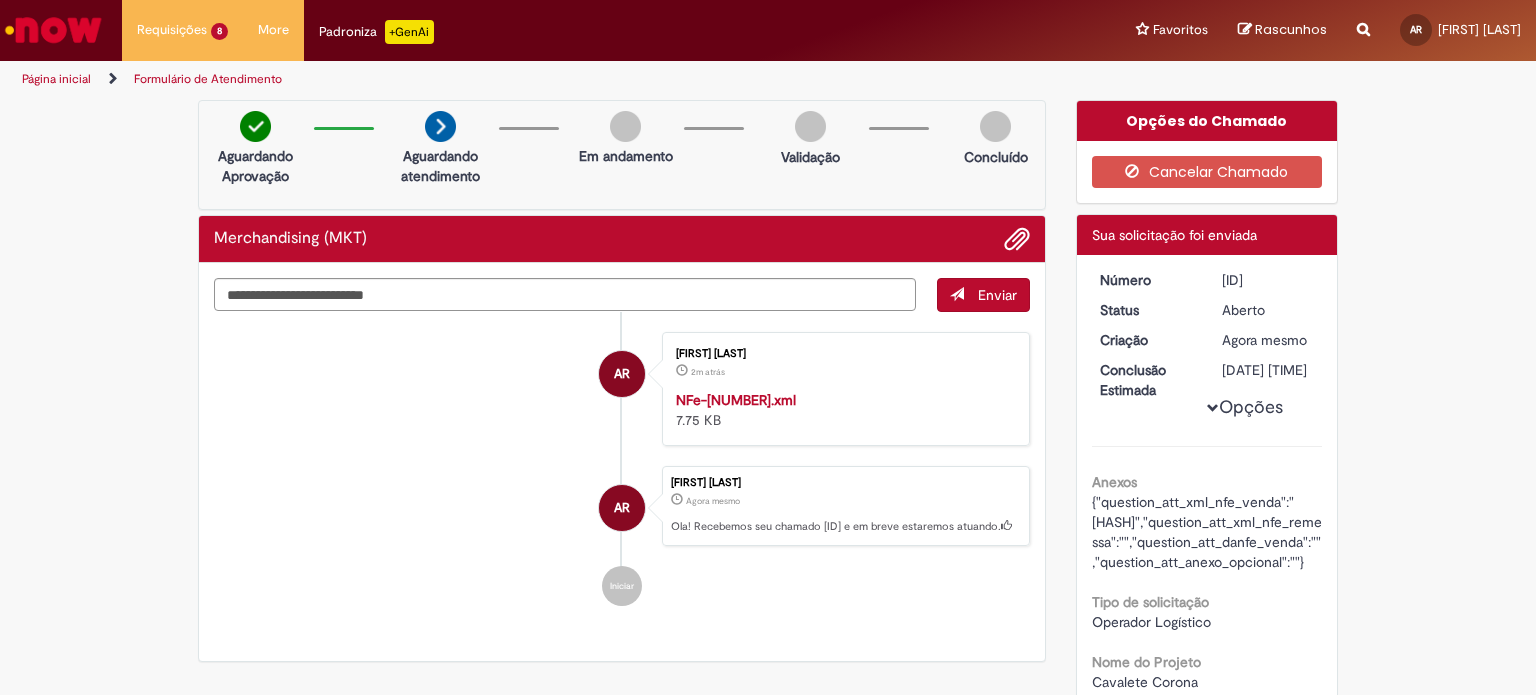 click on "Página inicial" at bounding box center (56, 79) 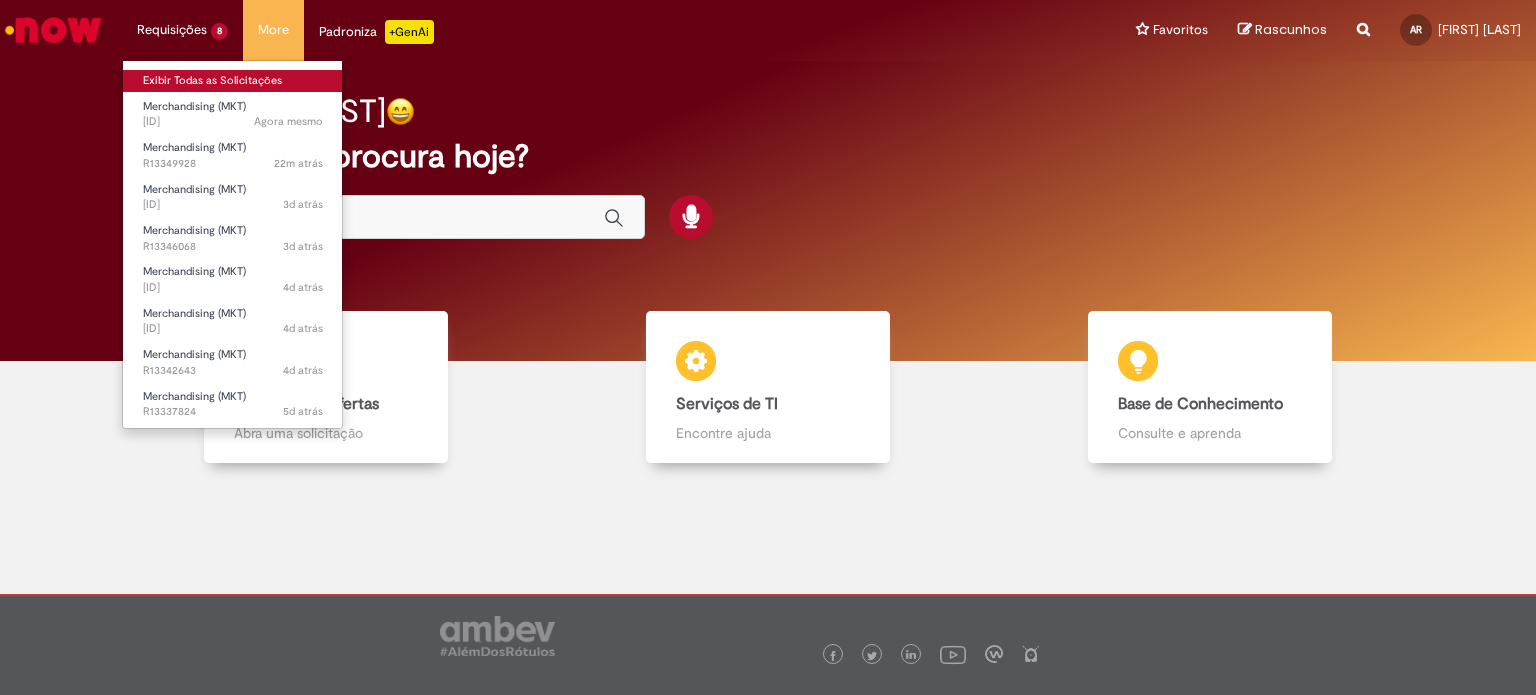 click on "Exibir Todas as Solicitações" at bounding box center (233, 81) 